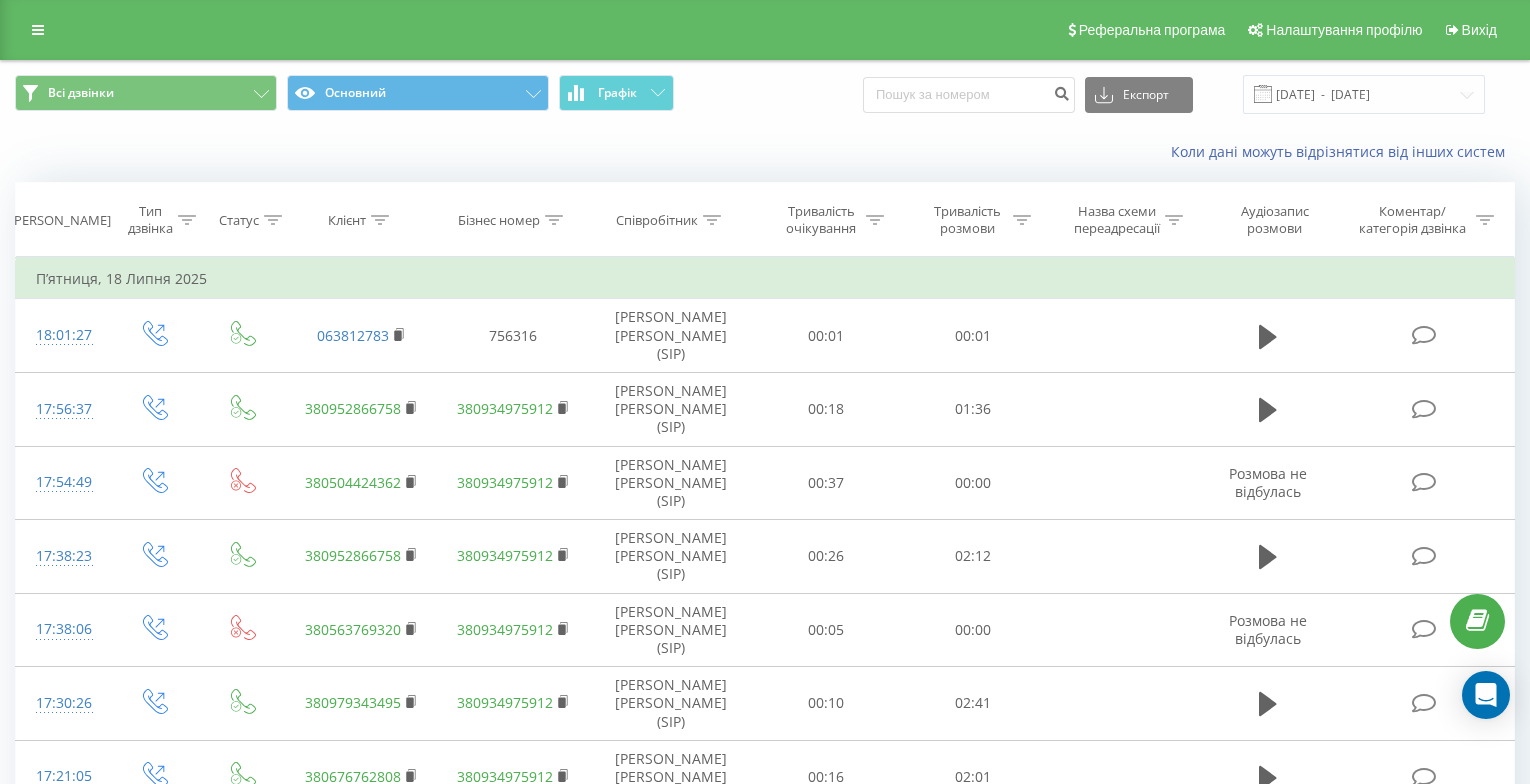 scroll, scrollTop: 0, scrollLeft: 0, axis: both 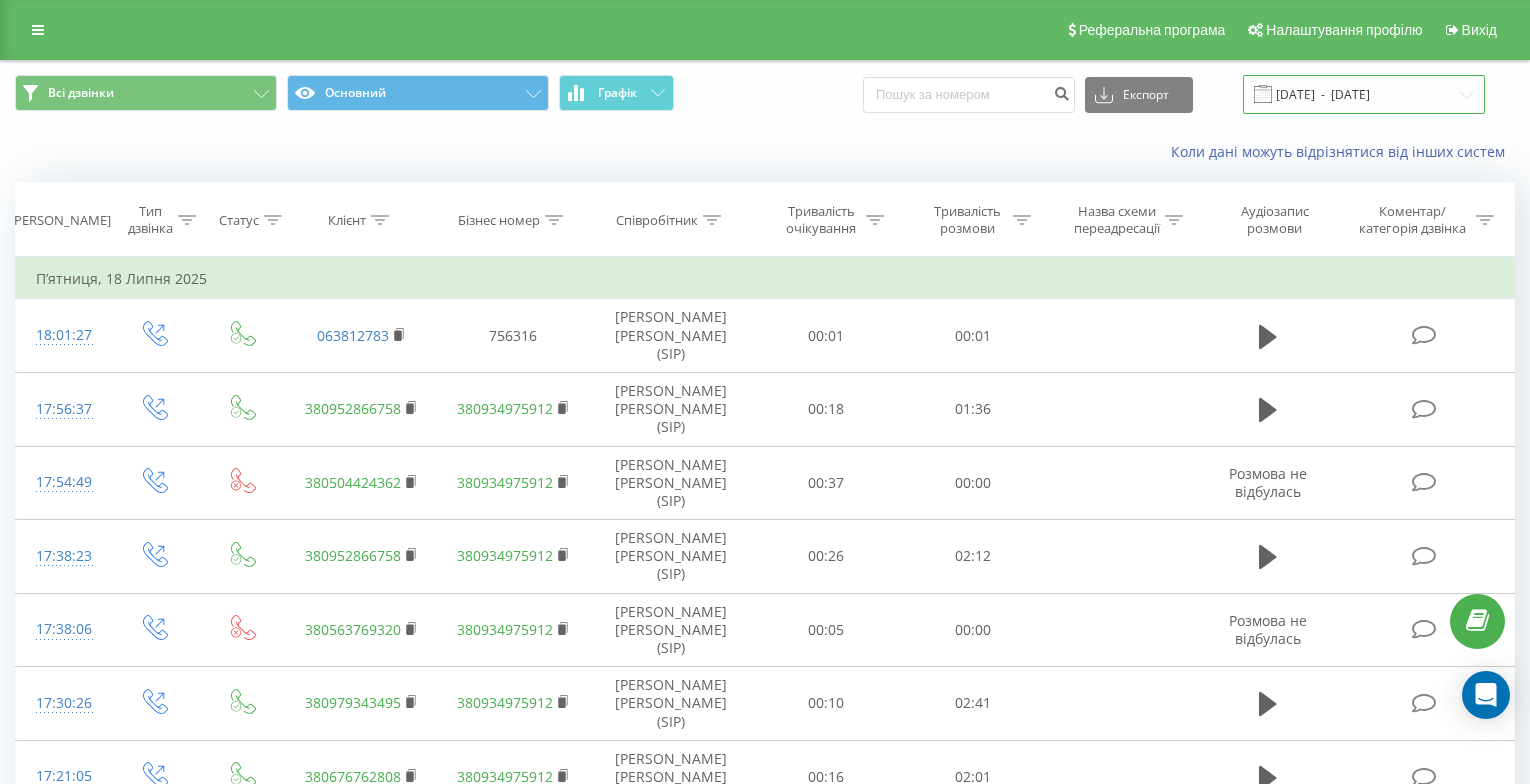 click on "[DATE]  -  [DATE]" at bounding box center [1364, 94] 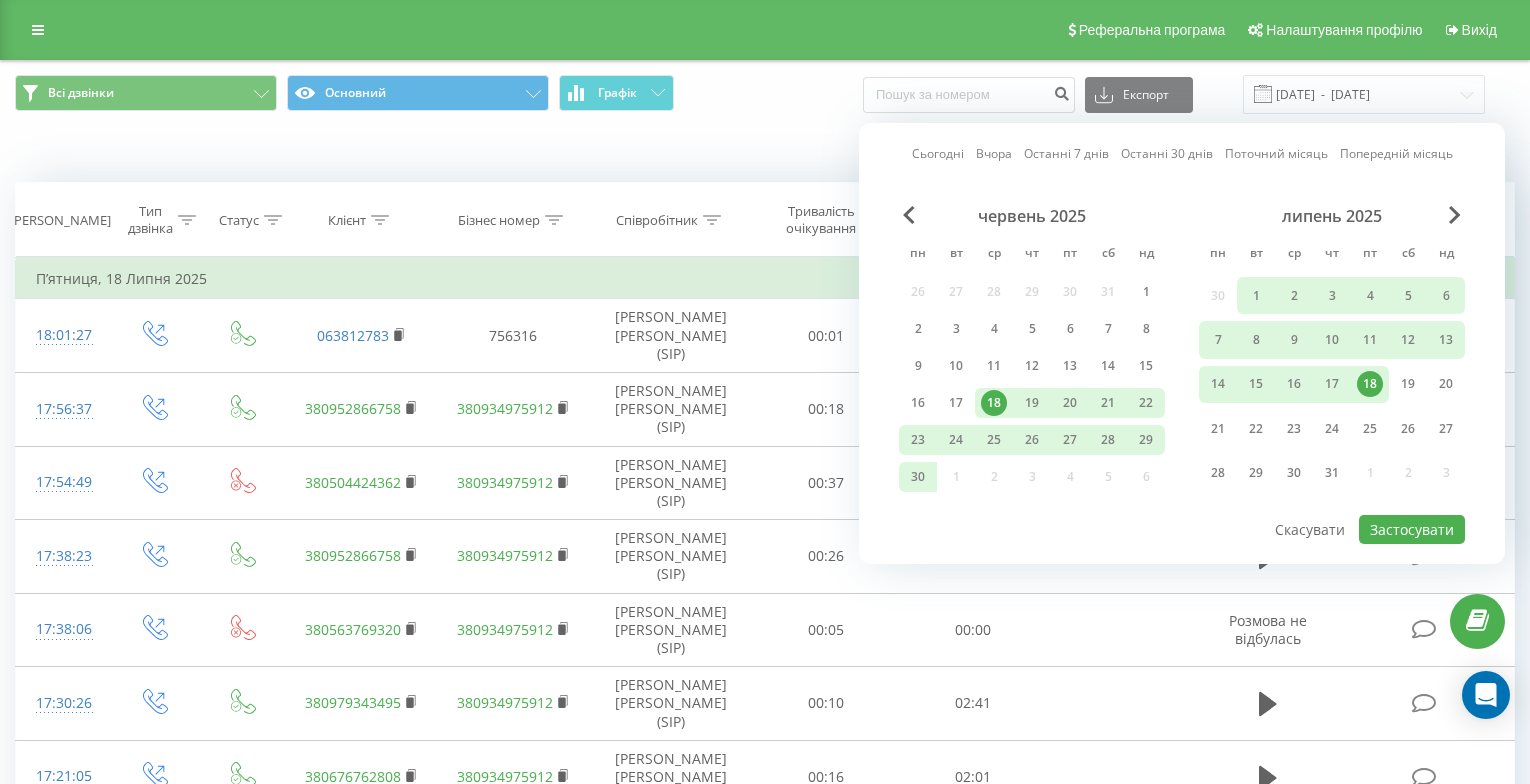 click on "Останні 30 днів" at bounding box center [1167, 153] 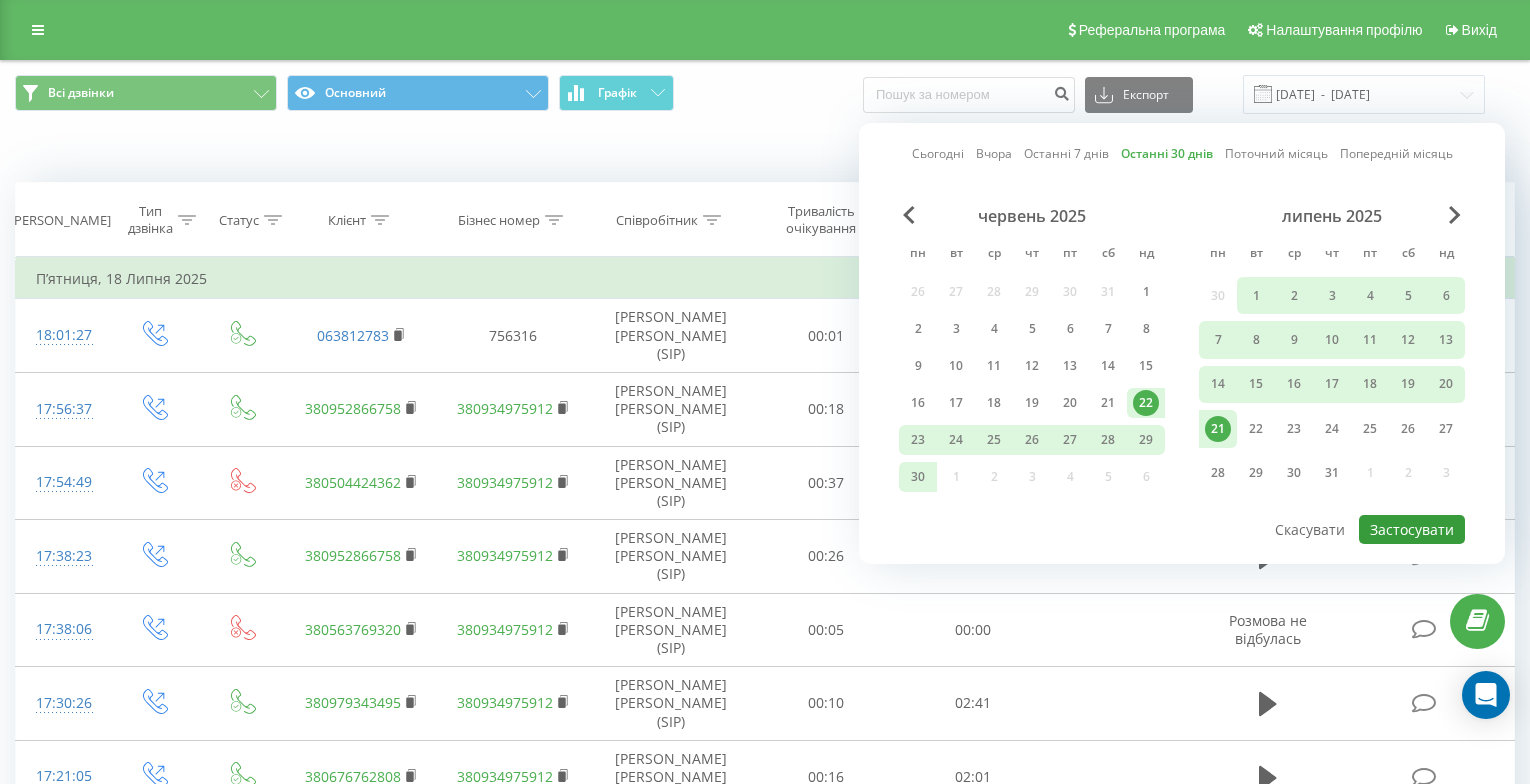 click on "Застосувати" at bounding box center (1412, 529) 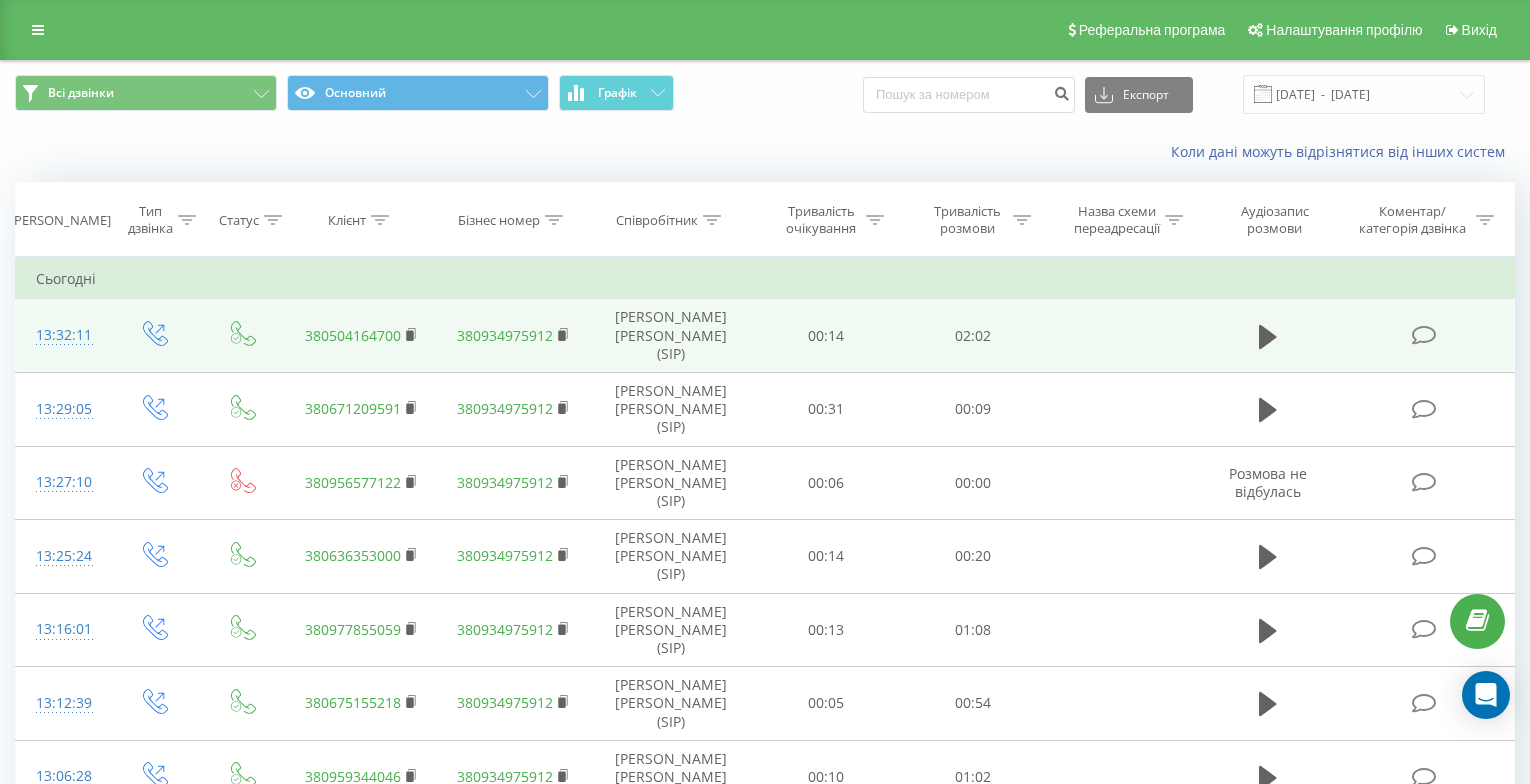click at bounding box center [1268, 336] 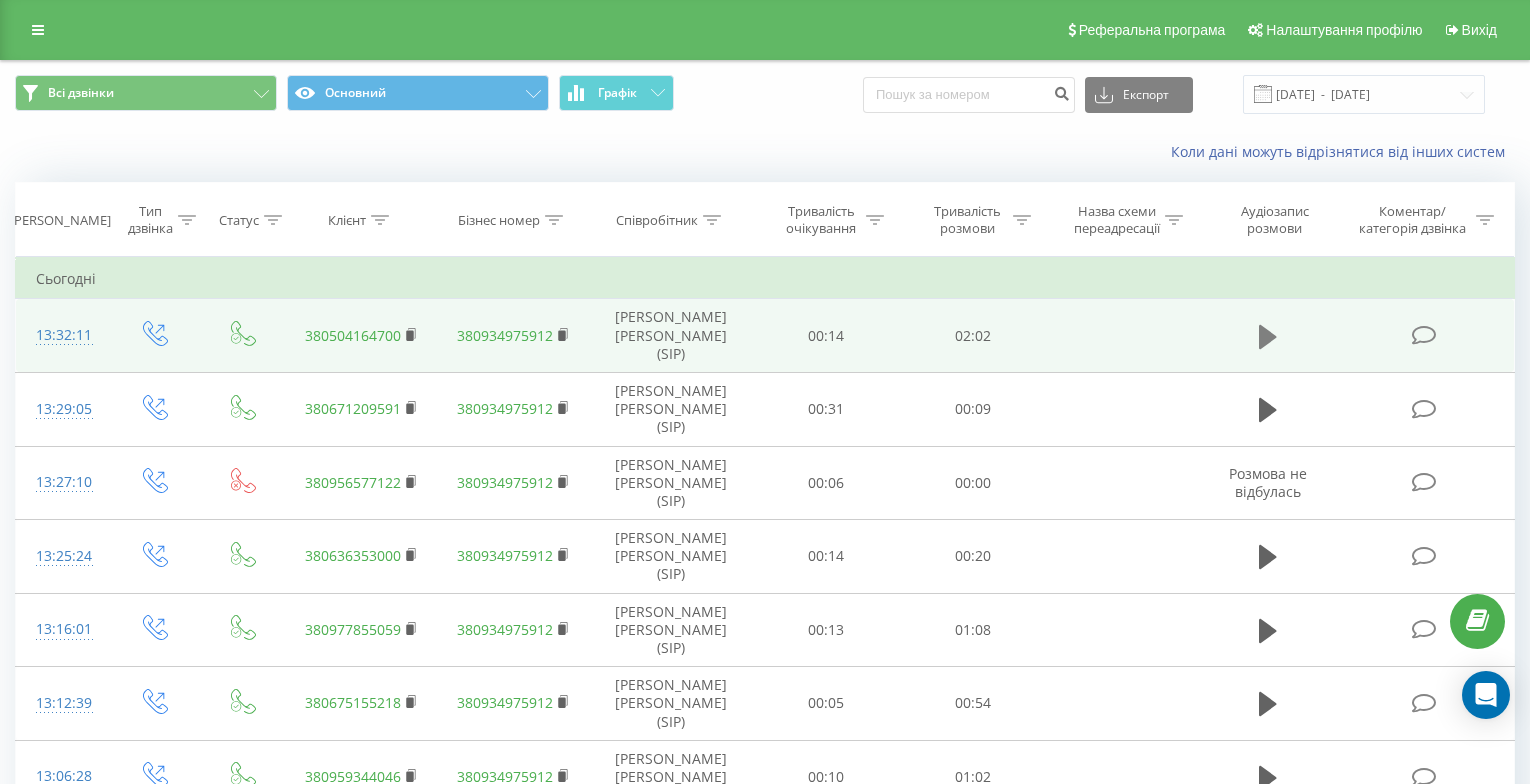 click 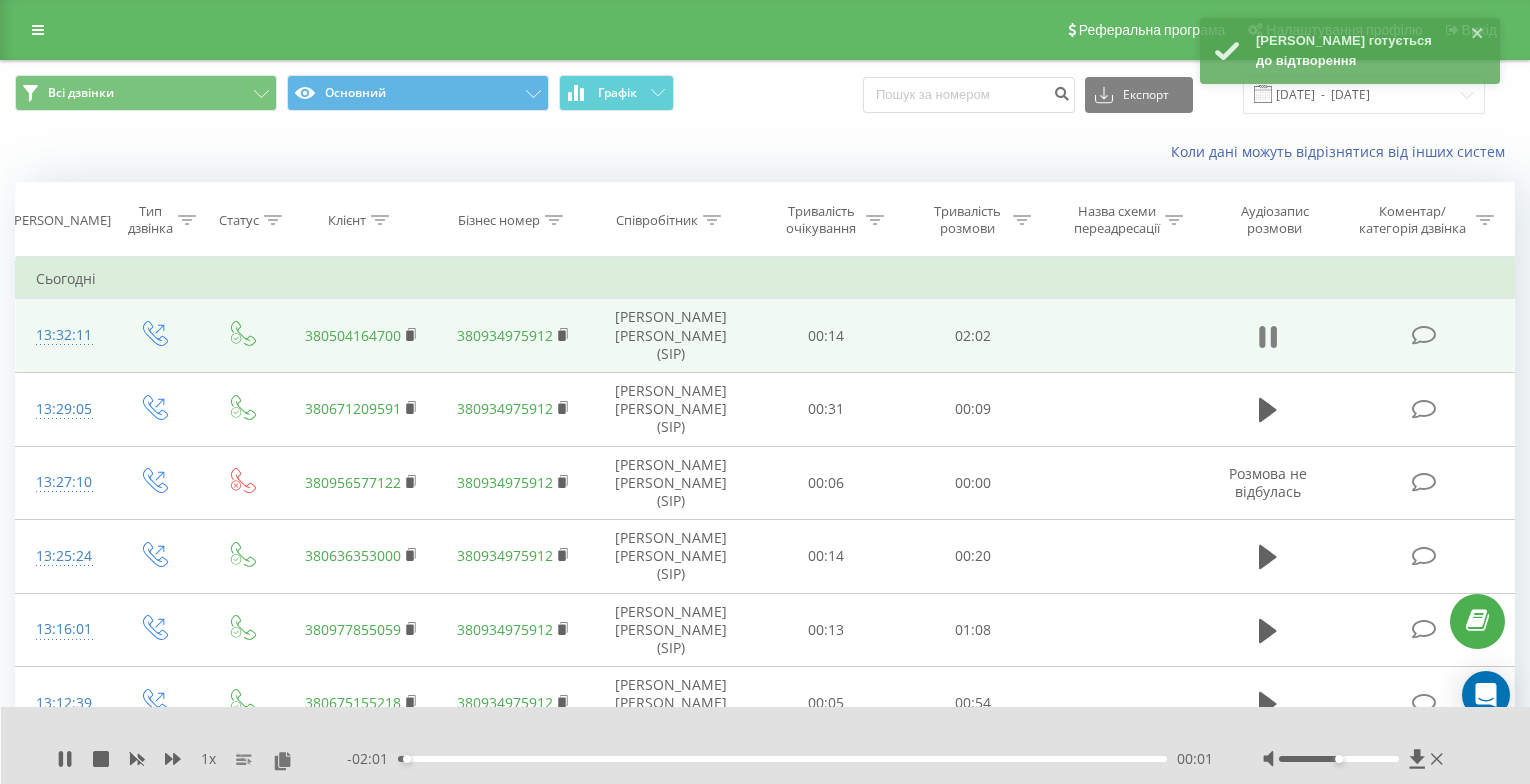 click 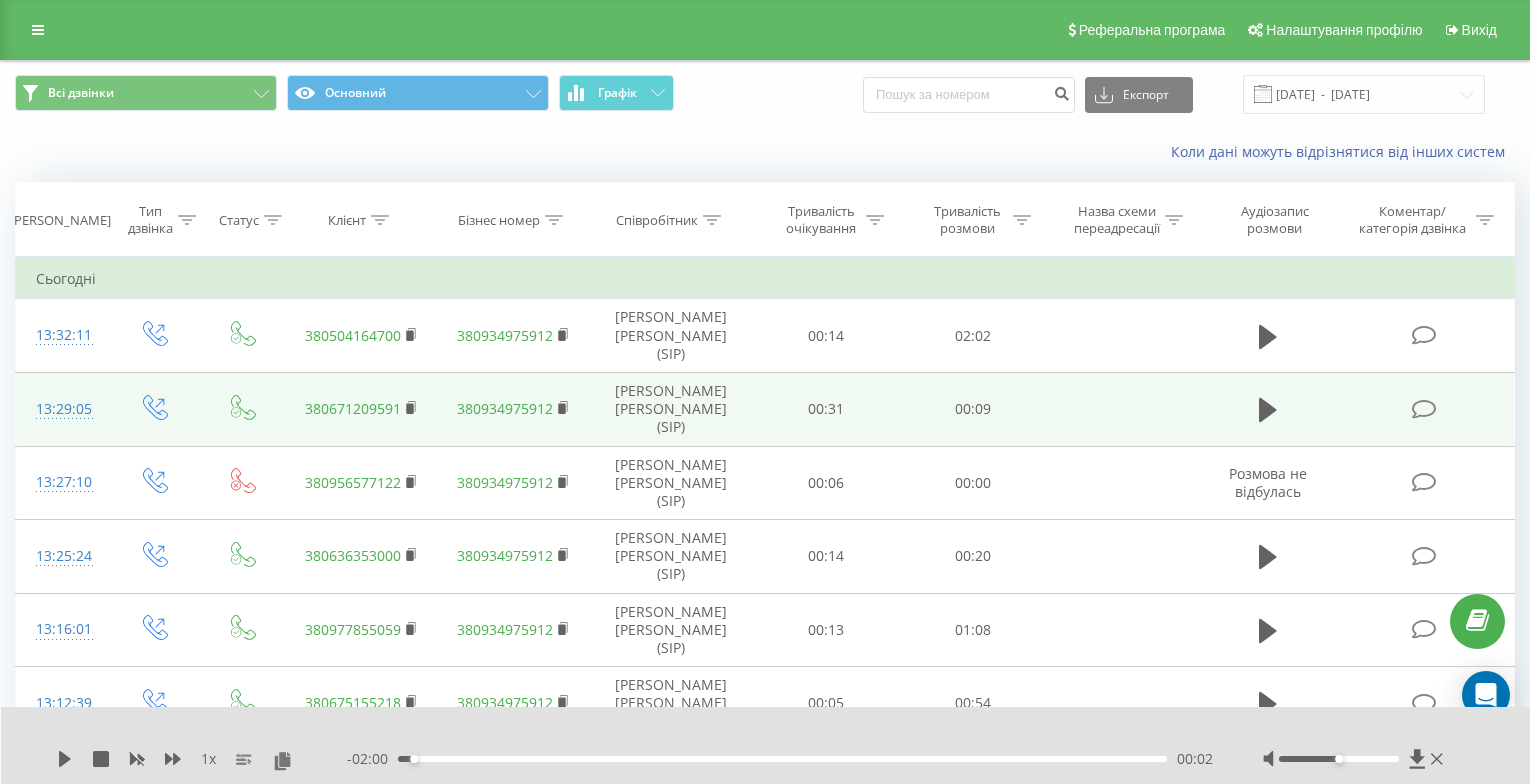 drag, startPoint x: 1271, startPoint y: 323, endPoint x: 1147, endPoint y: 384, distance: 138.1919 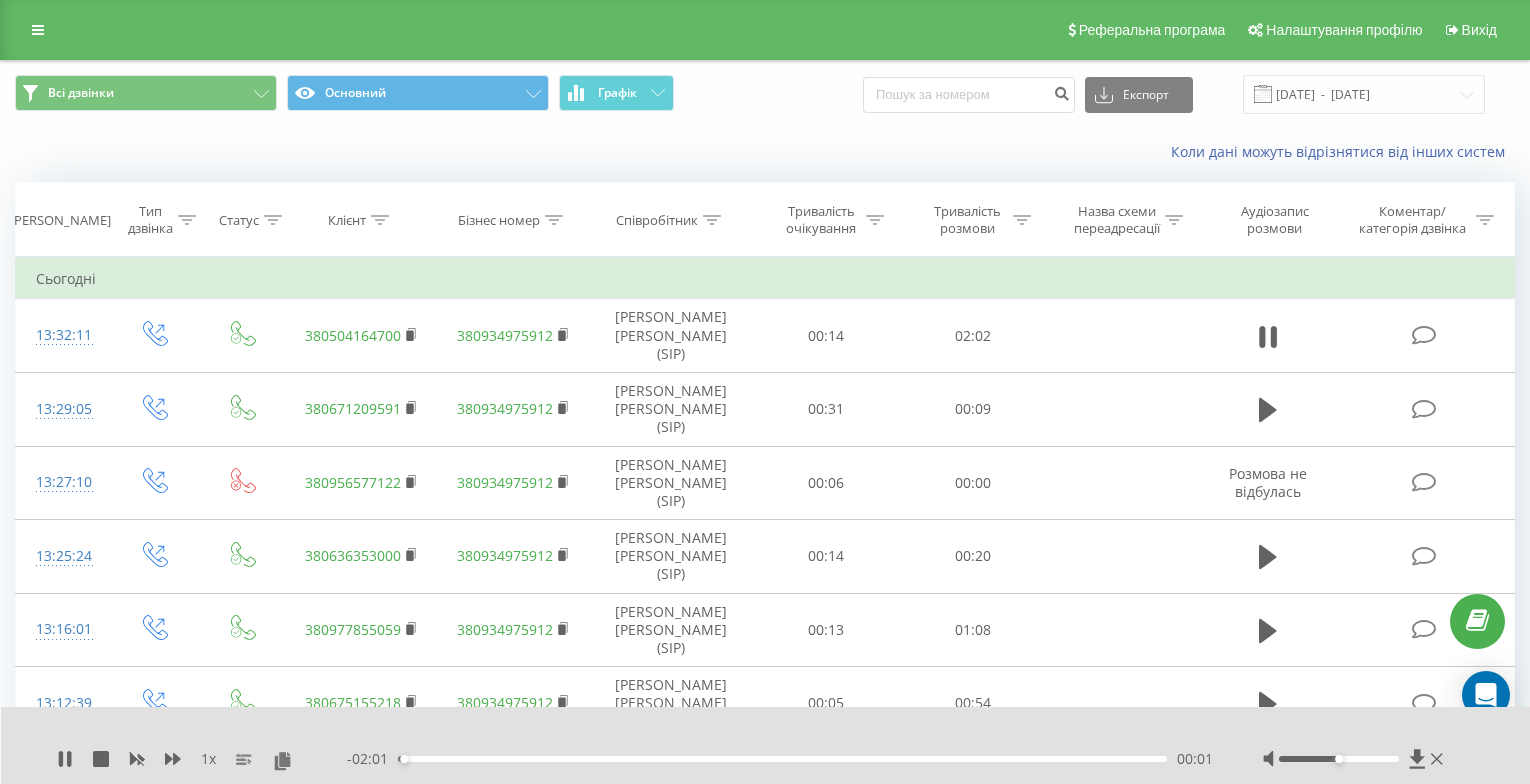 click on "00:01" at bounding box center [782, 759] 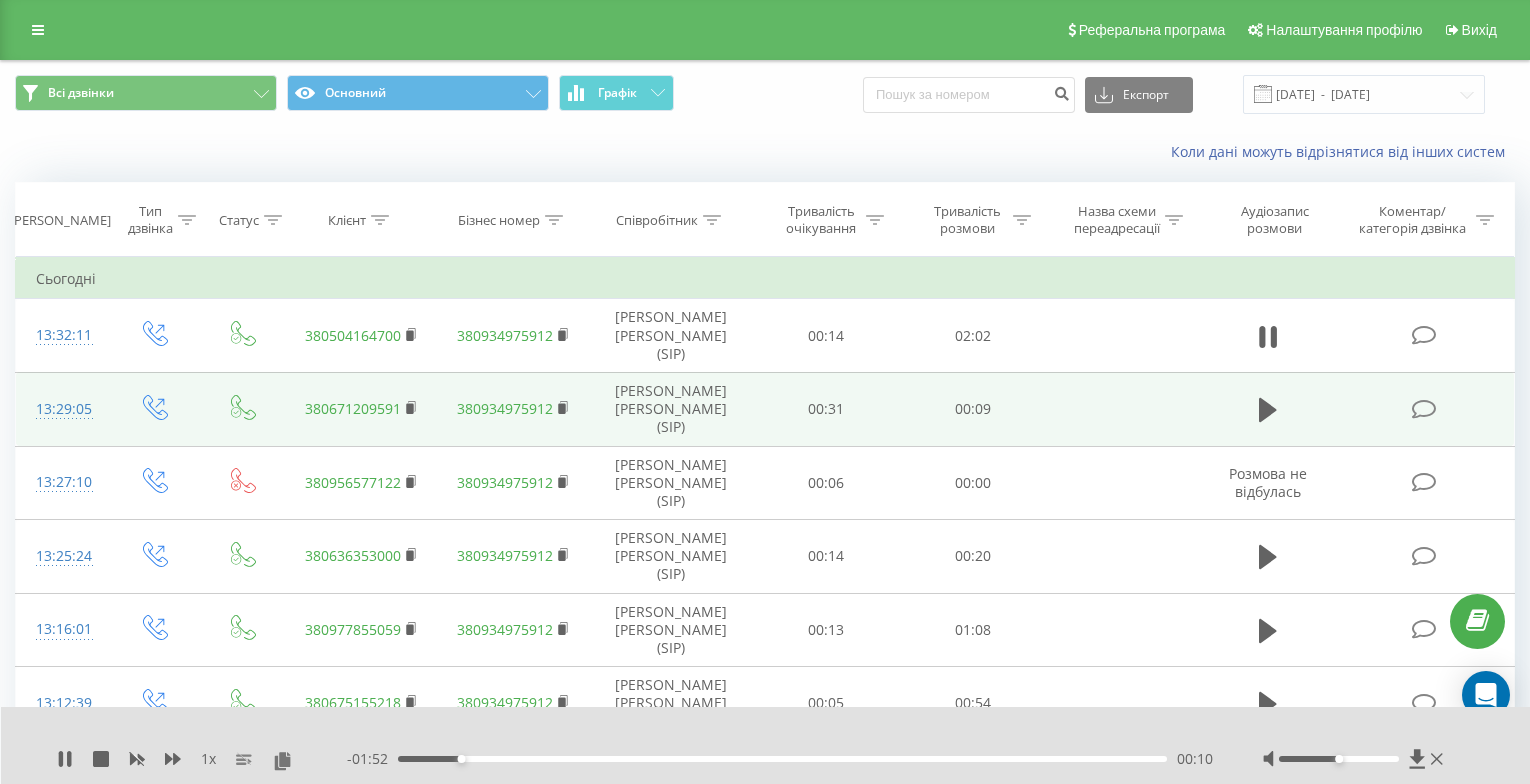 click at bounding box center [1268, 409] 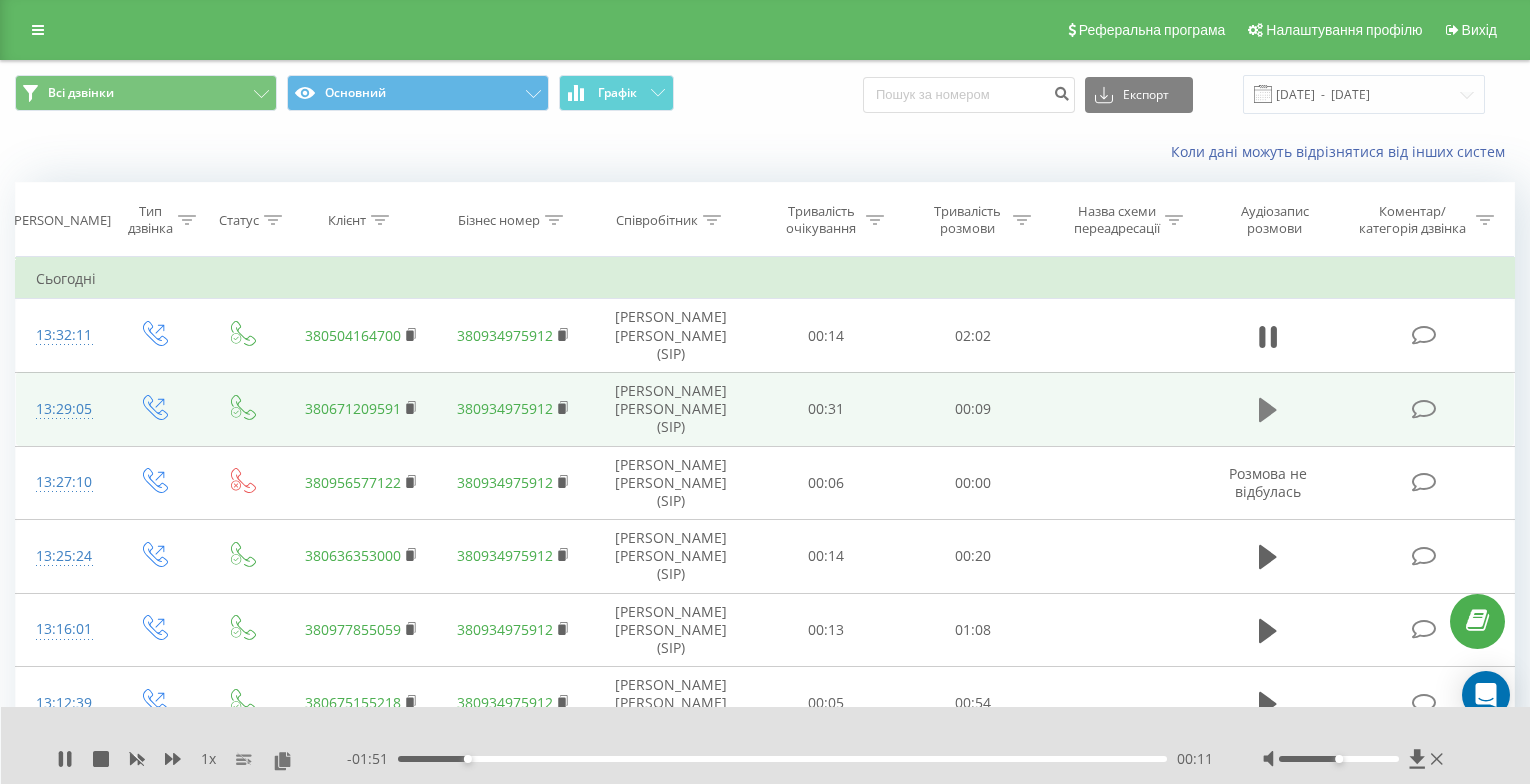 click 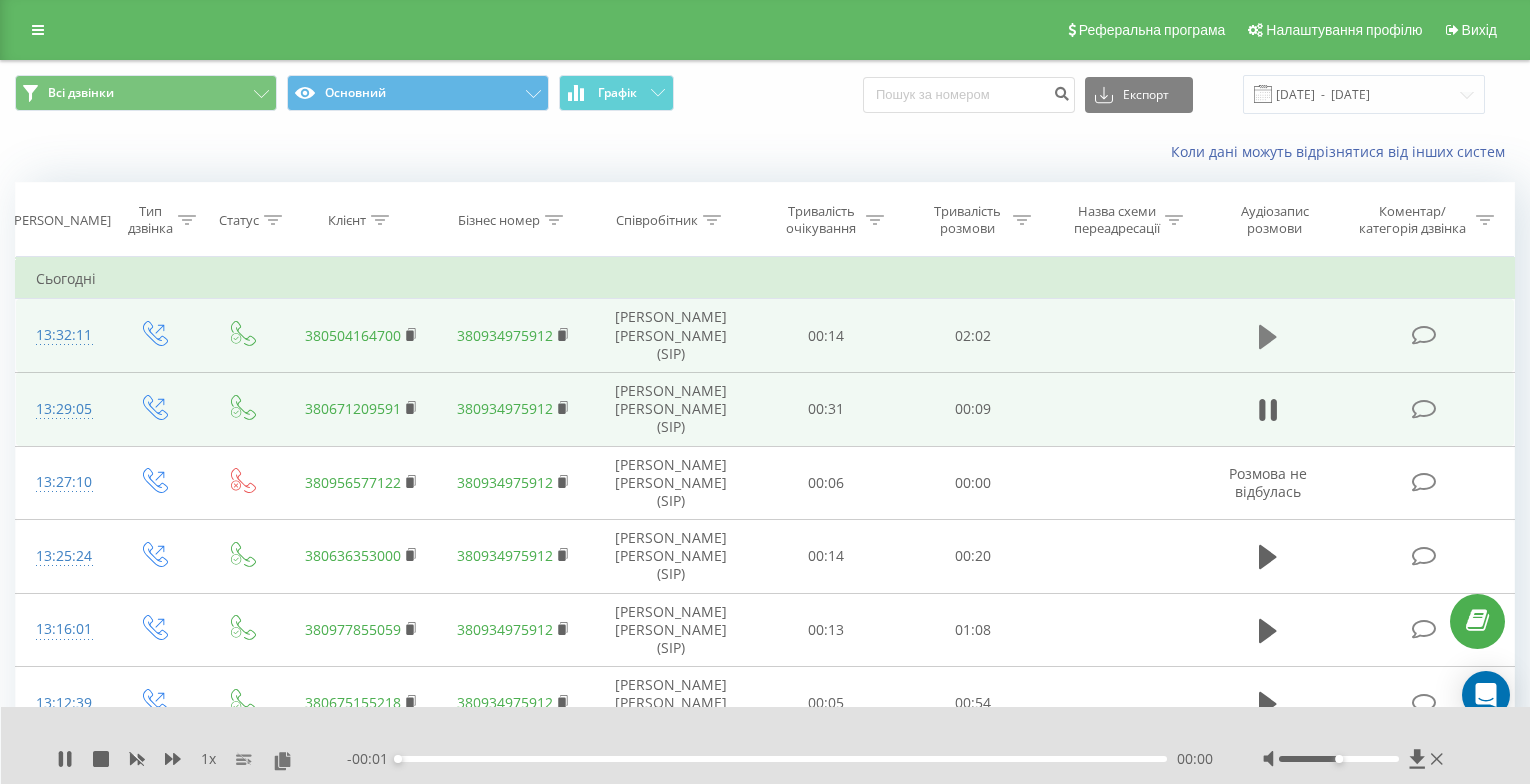 click 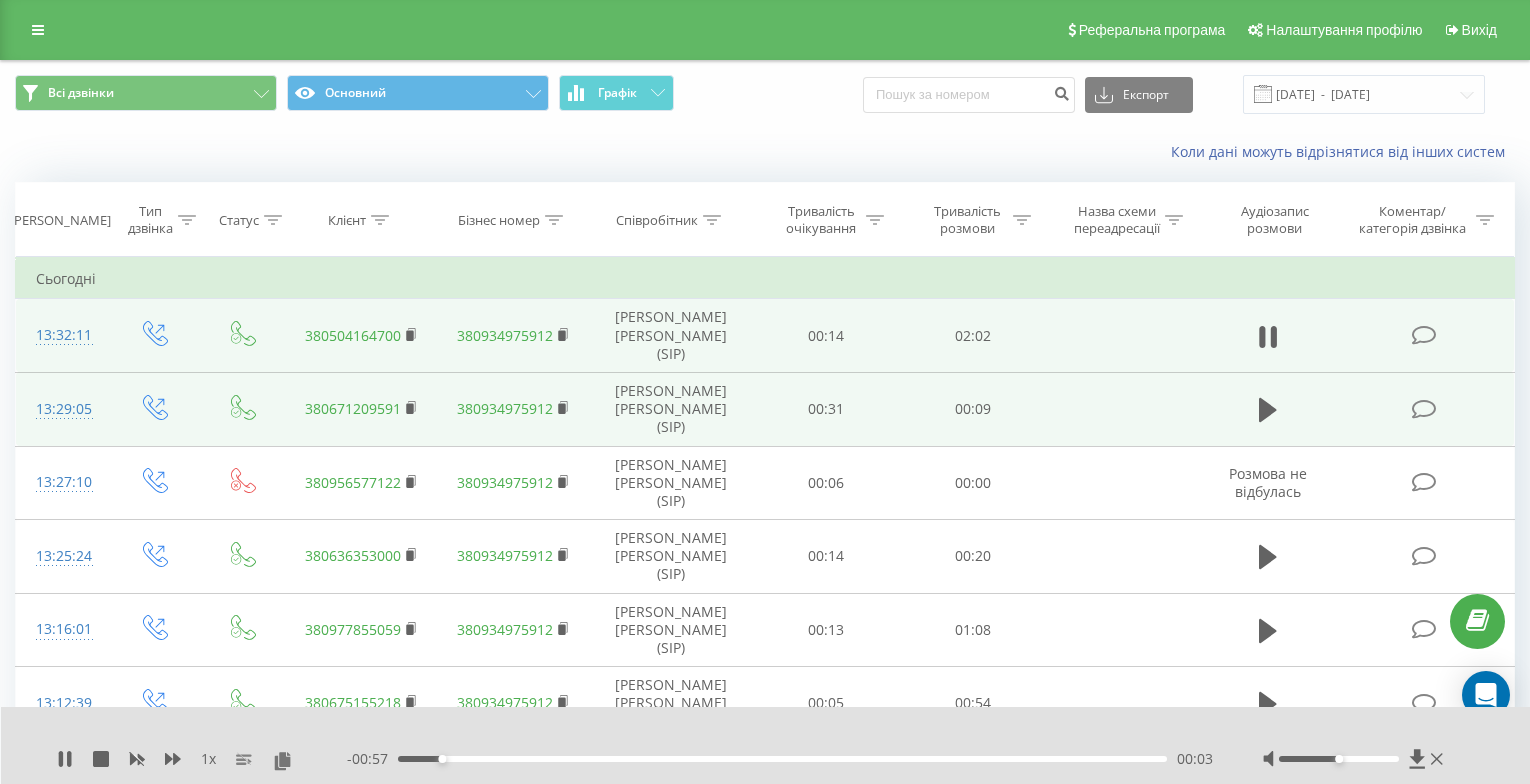 click on "- 00:57 00:03   00:03" at bounding box center (780, 759) 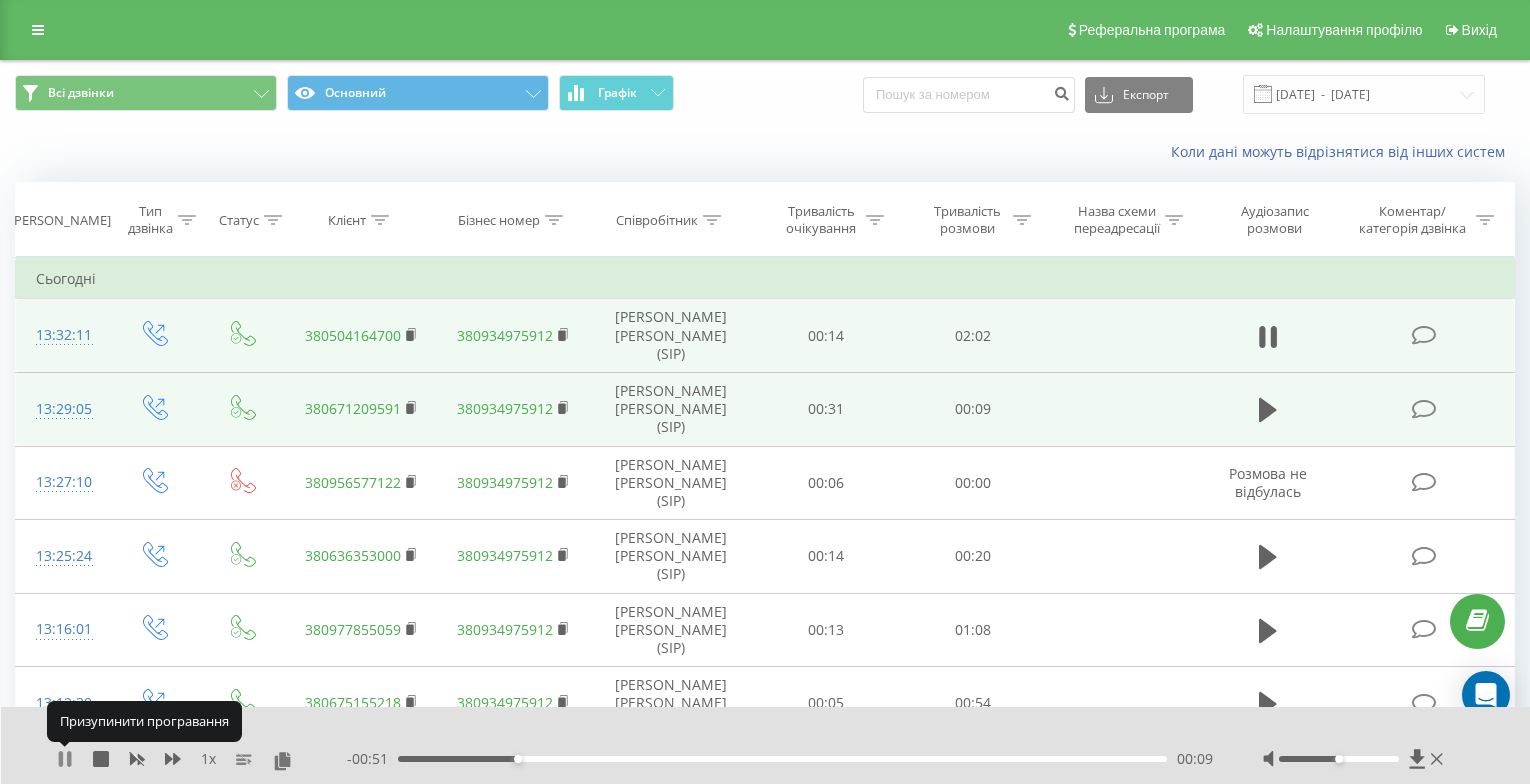 click 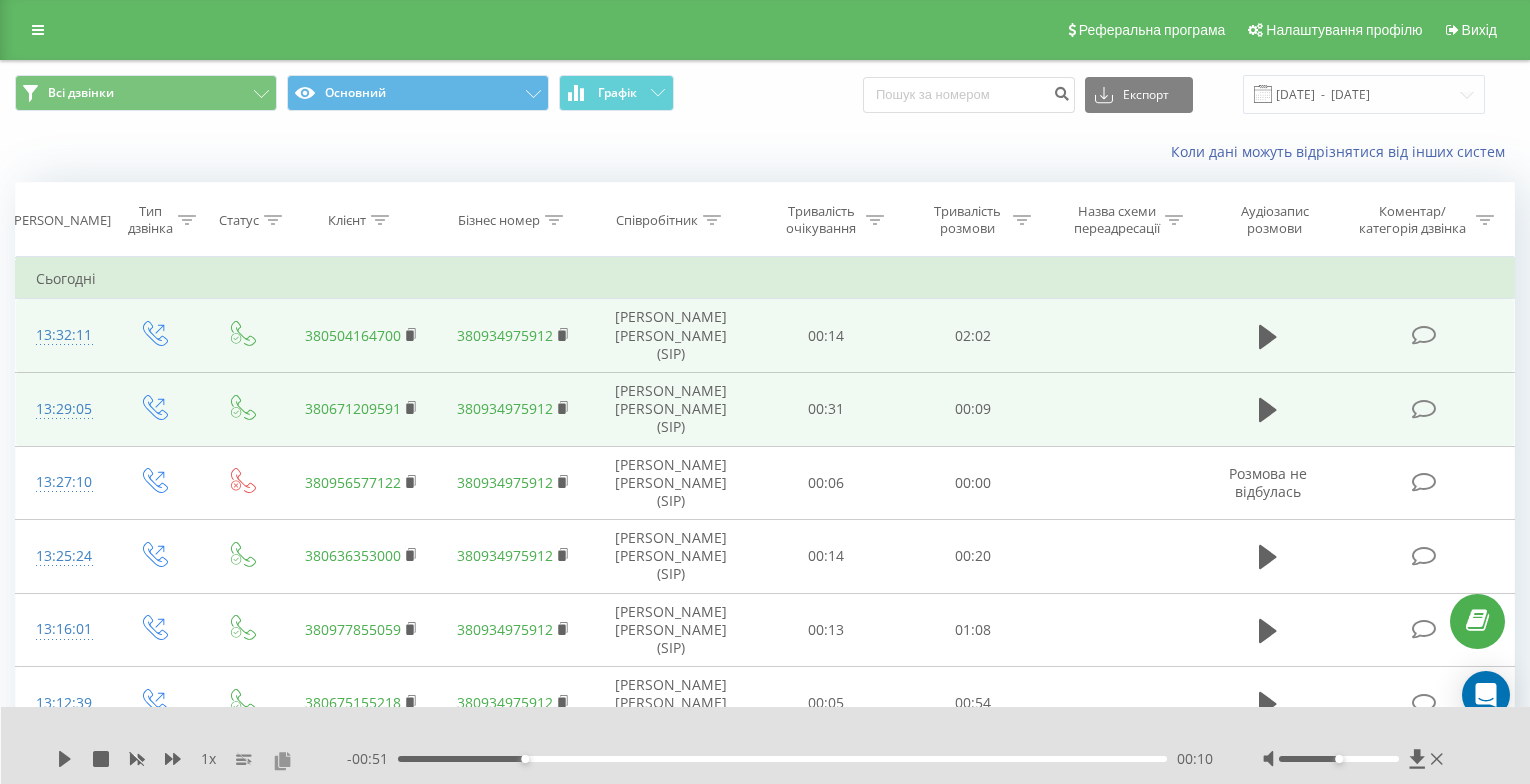 click at bounding box center (282, 760) 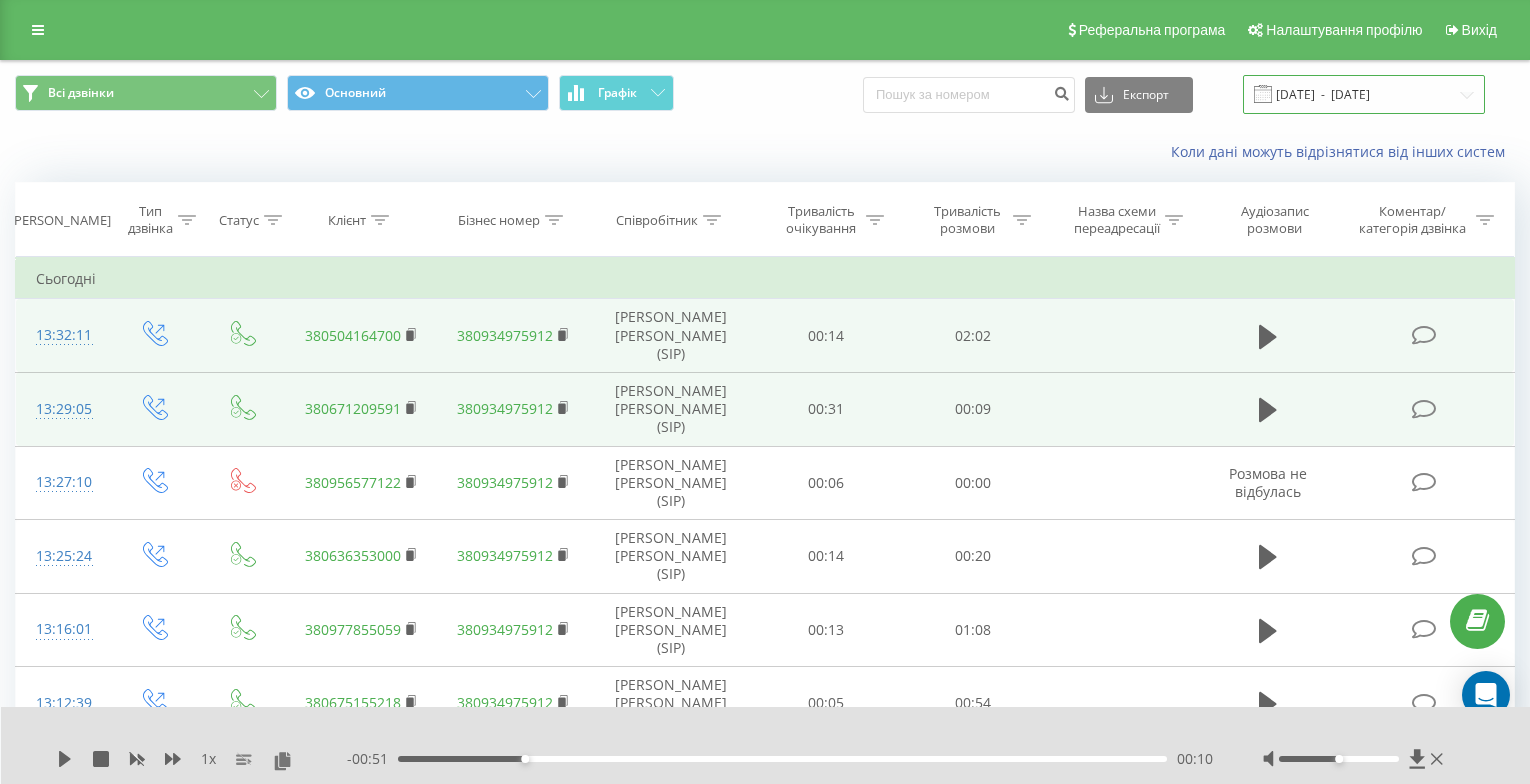 click on "[DATE]  -  [DATE]" at bounding box center [1364, 94] 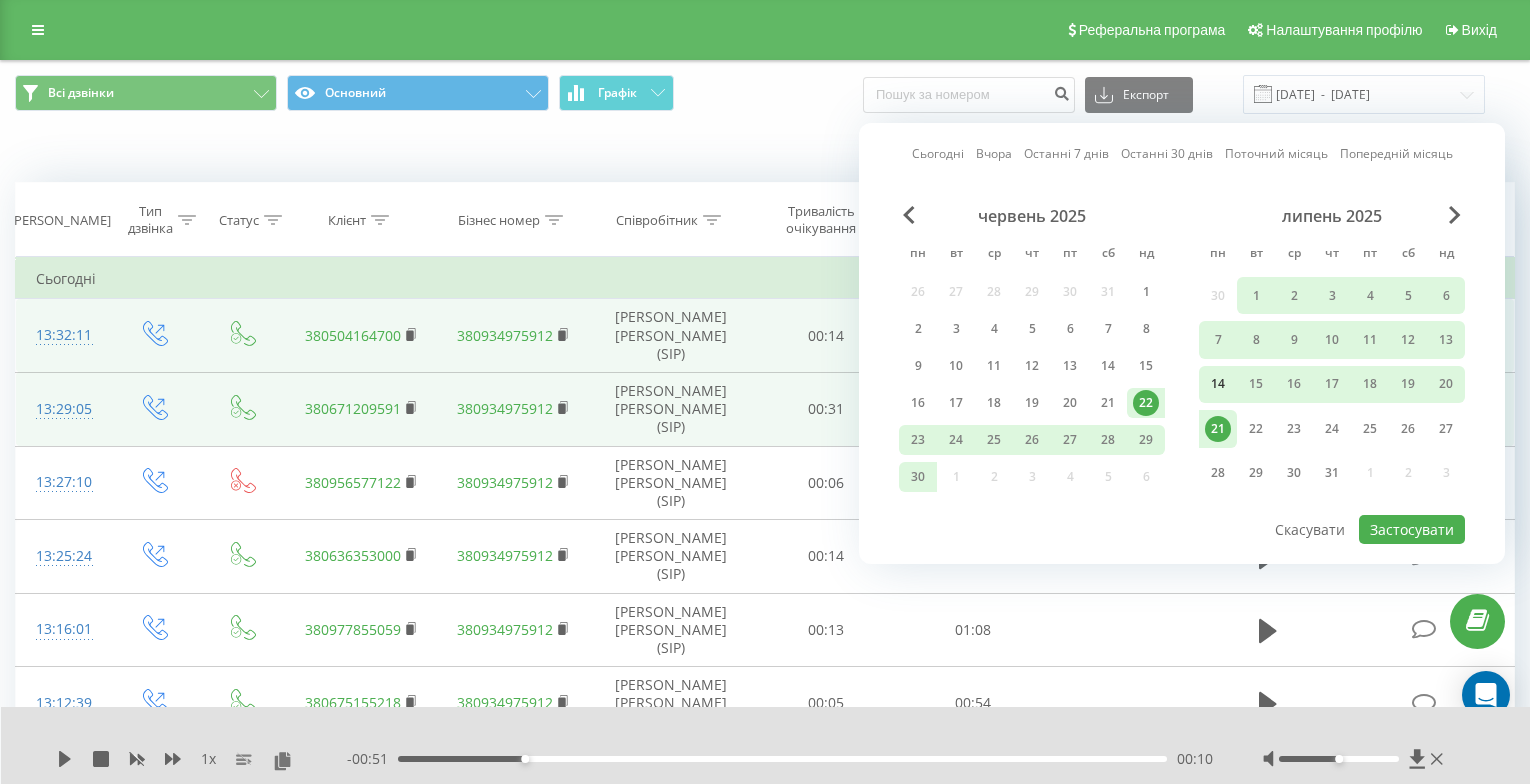 click on "14" at bounding box center (1218, 384) 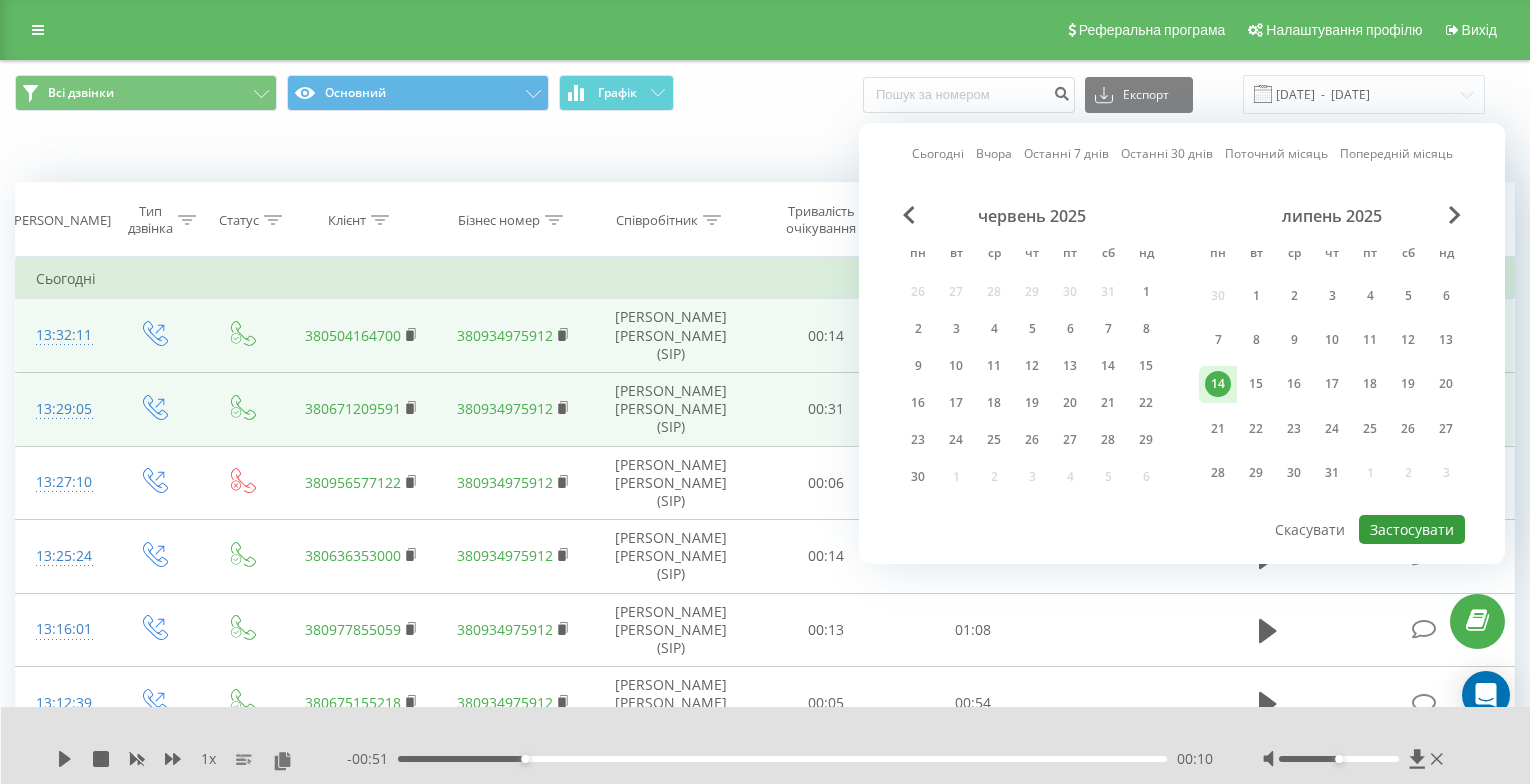 click on "Застосувати" at bounding box center [1412, 529] 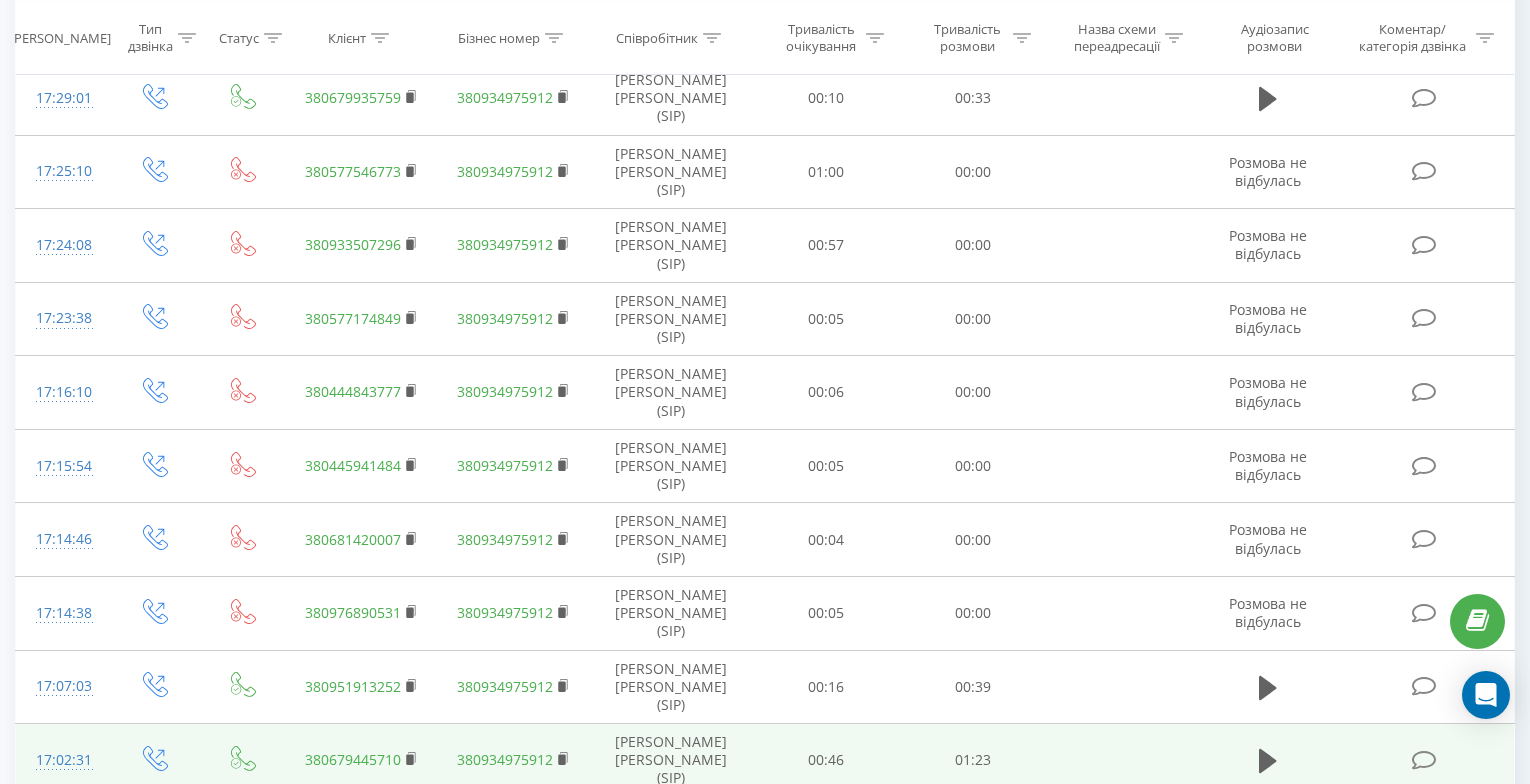 scroll, scrollTop: 1045, scrollLeft: 0, axis: vertical 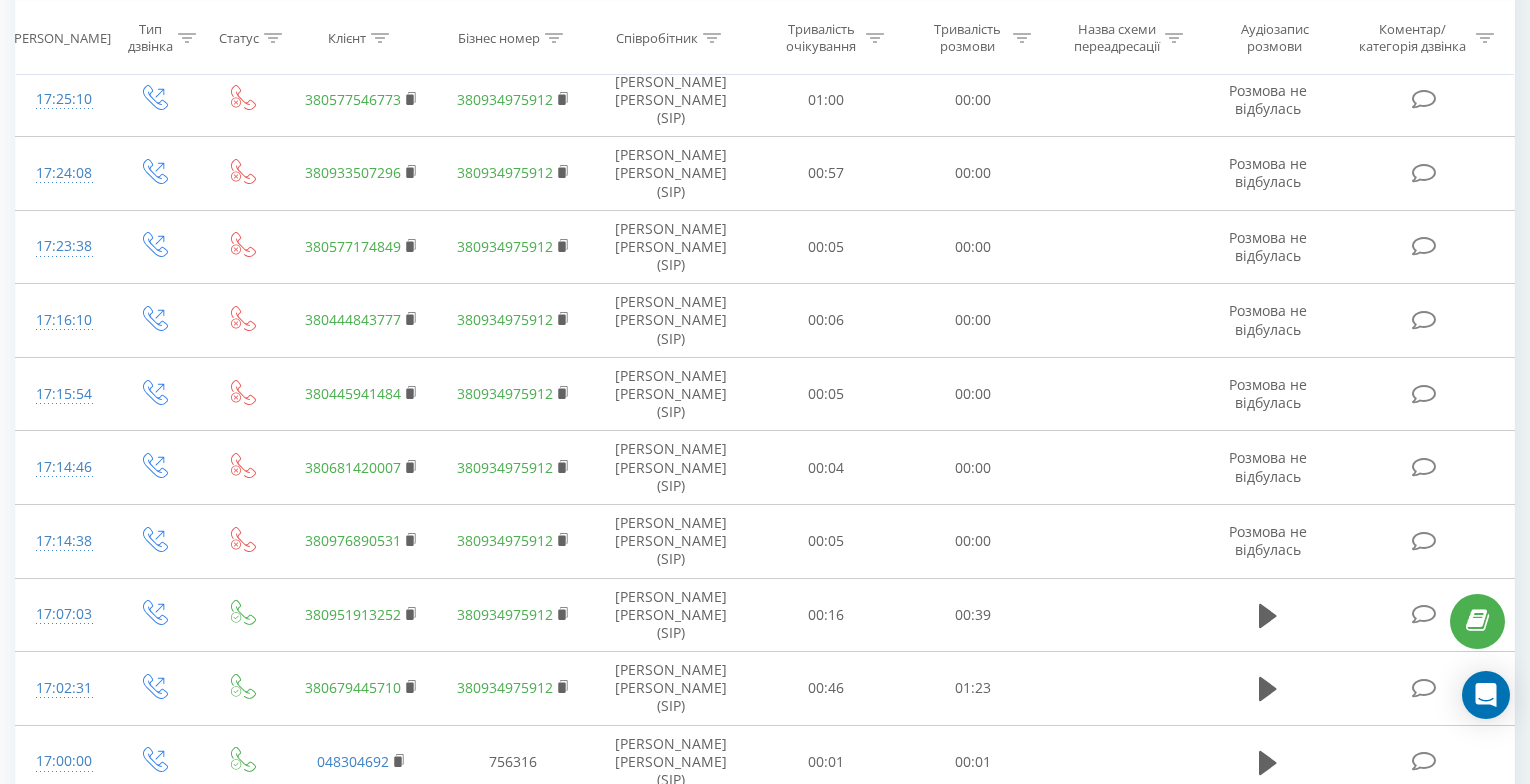 click at bounding box center [191, 1138] 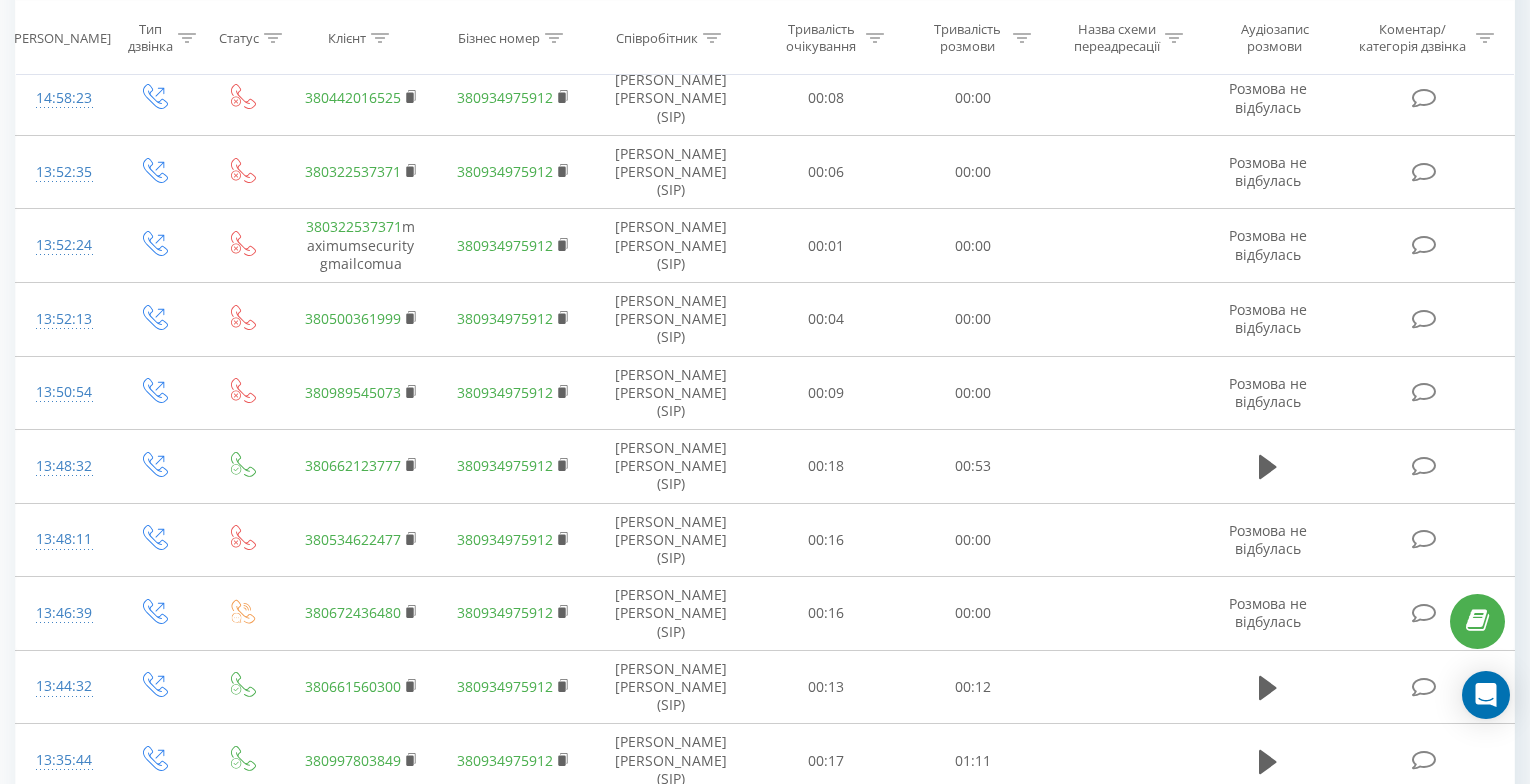 scroll, scrollTop: 3745, scrollLeft: 0, axis: vertical 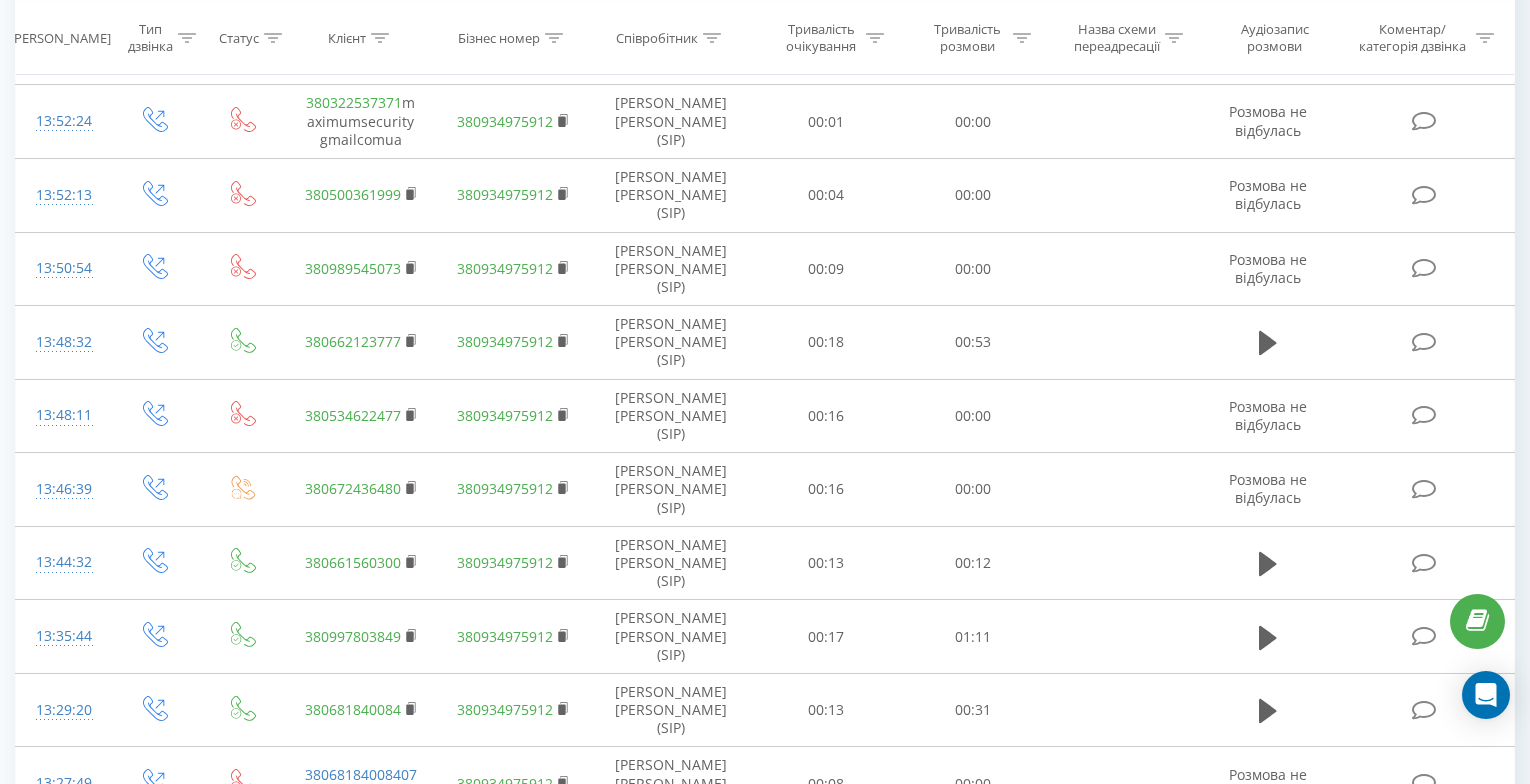 click 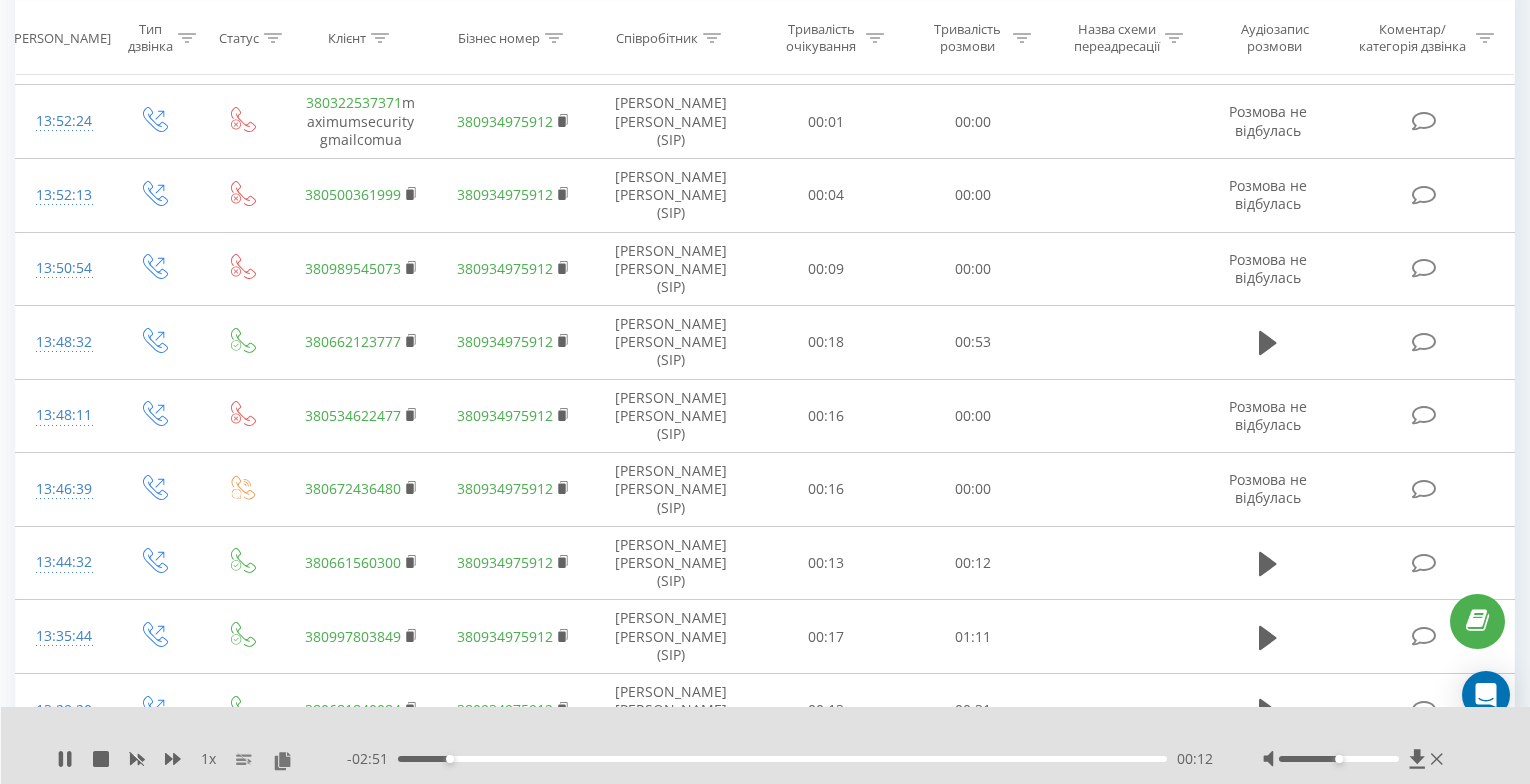click on "00:12" at bounding box center [782, 759] 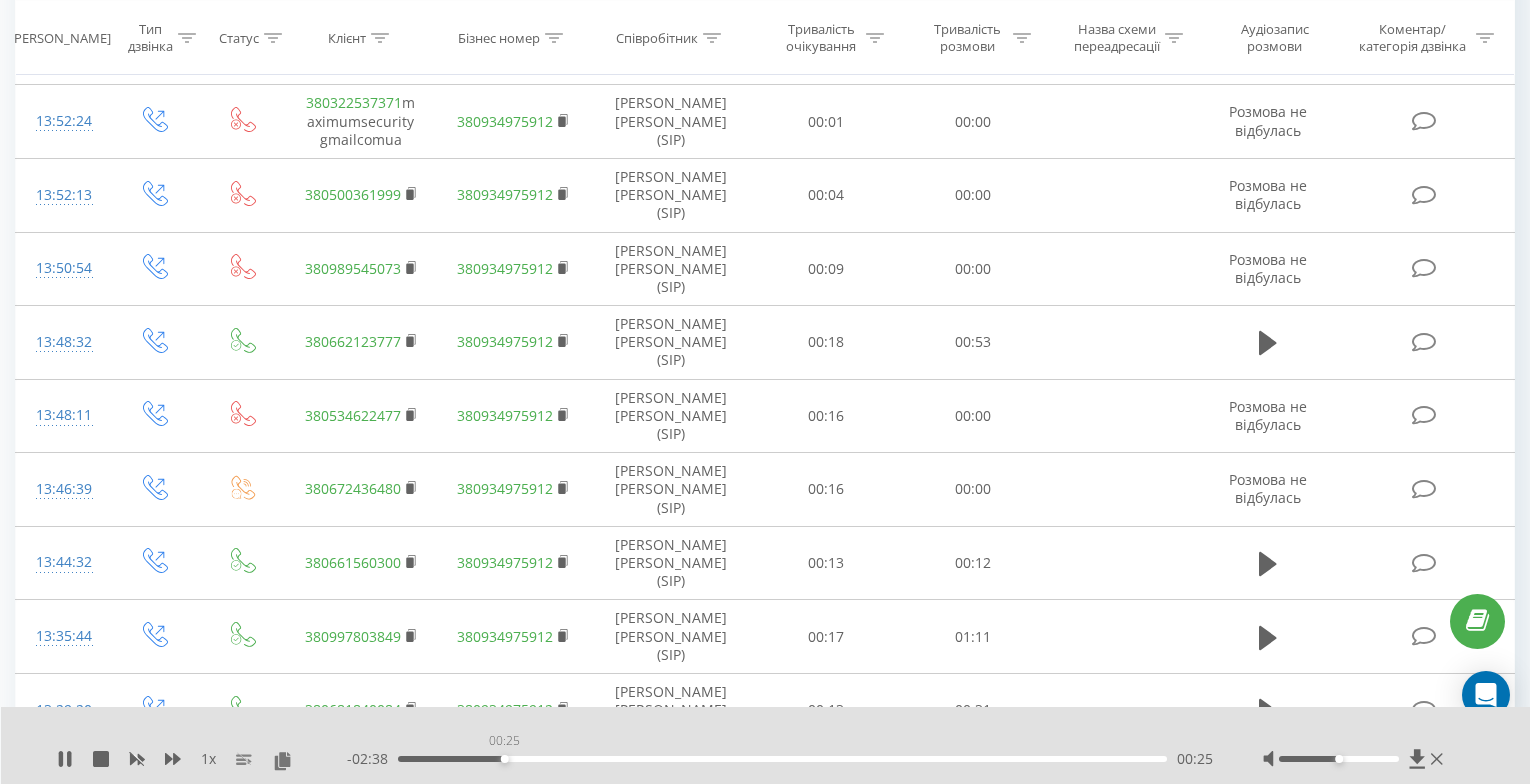 click on "00:25" at bounding box center [782, 759] 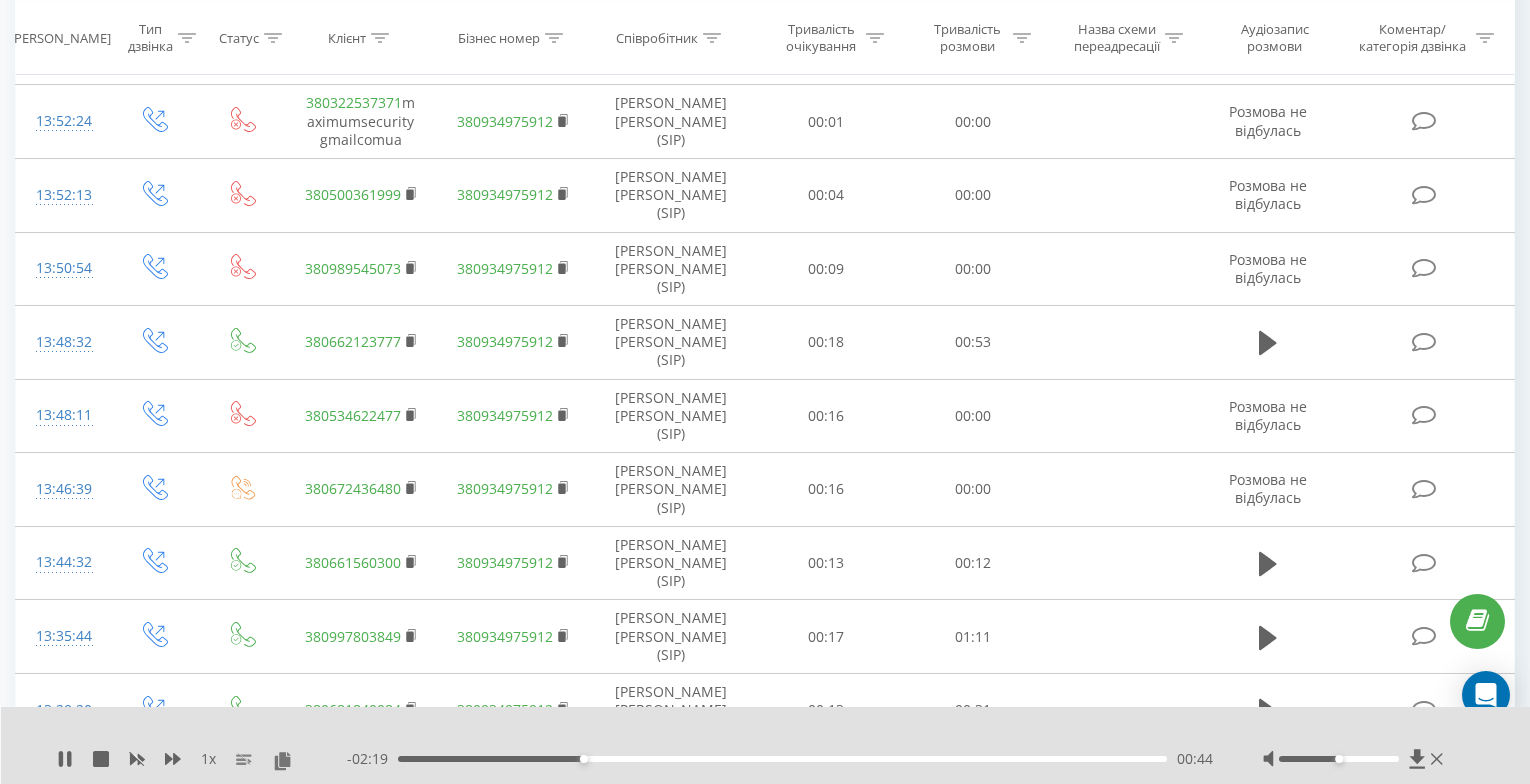 drag, startPoint x: 487, startPoint y: 757, endPoint x: 444, endPoint y: 729, distance: 51.312767 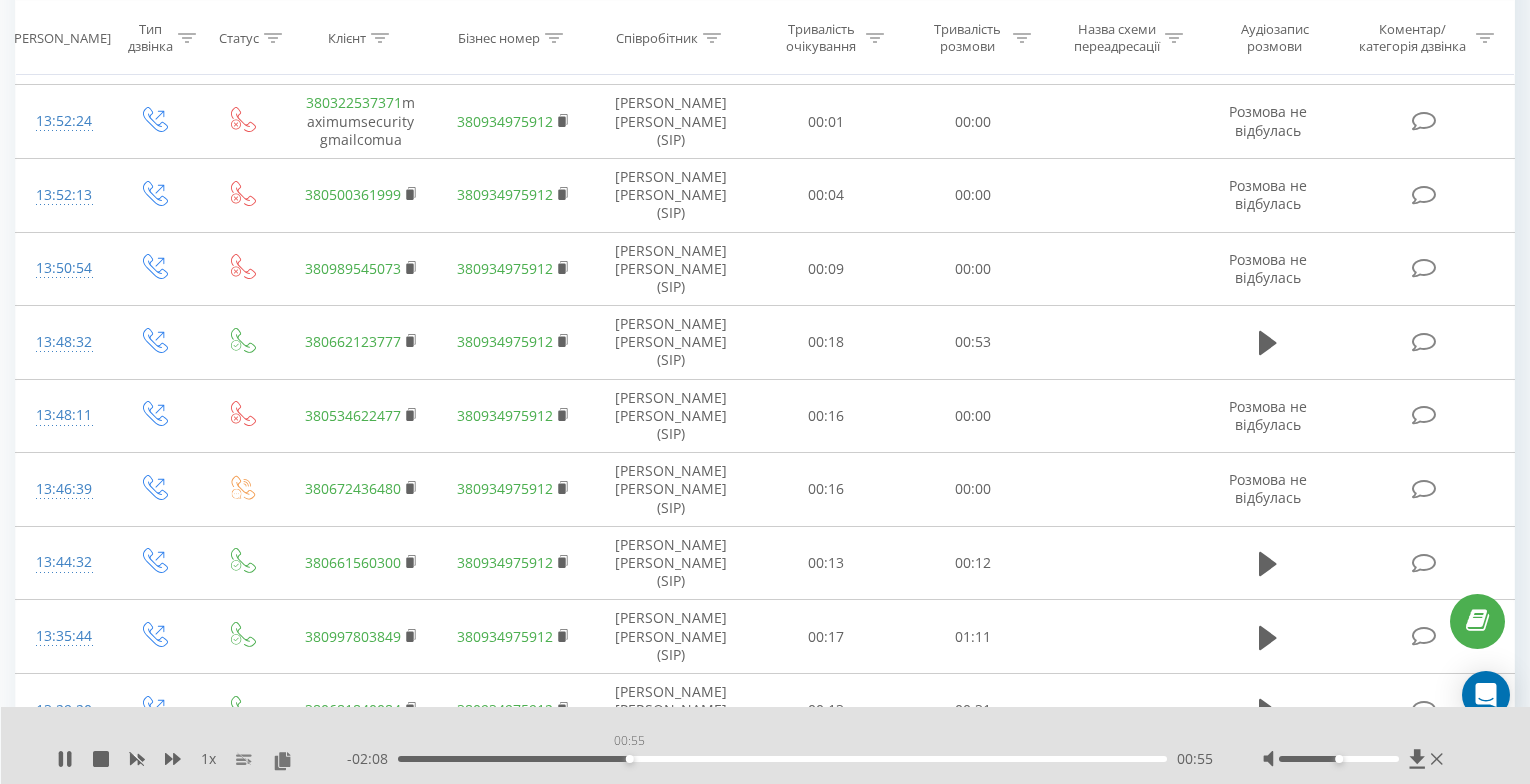 click on "00:55" at bounding box center [782, 759] 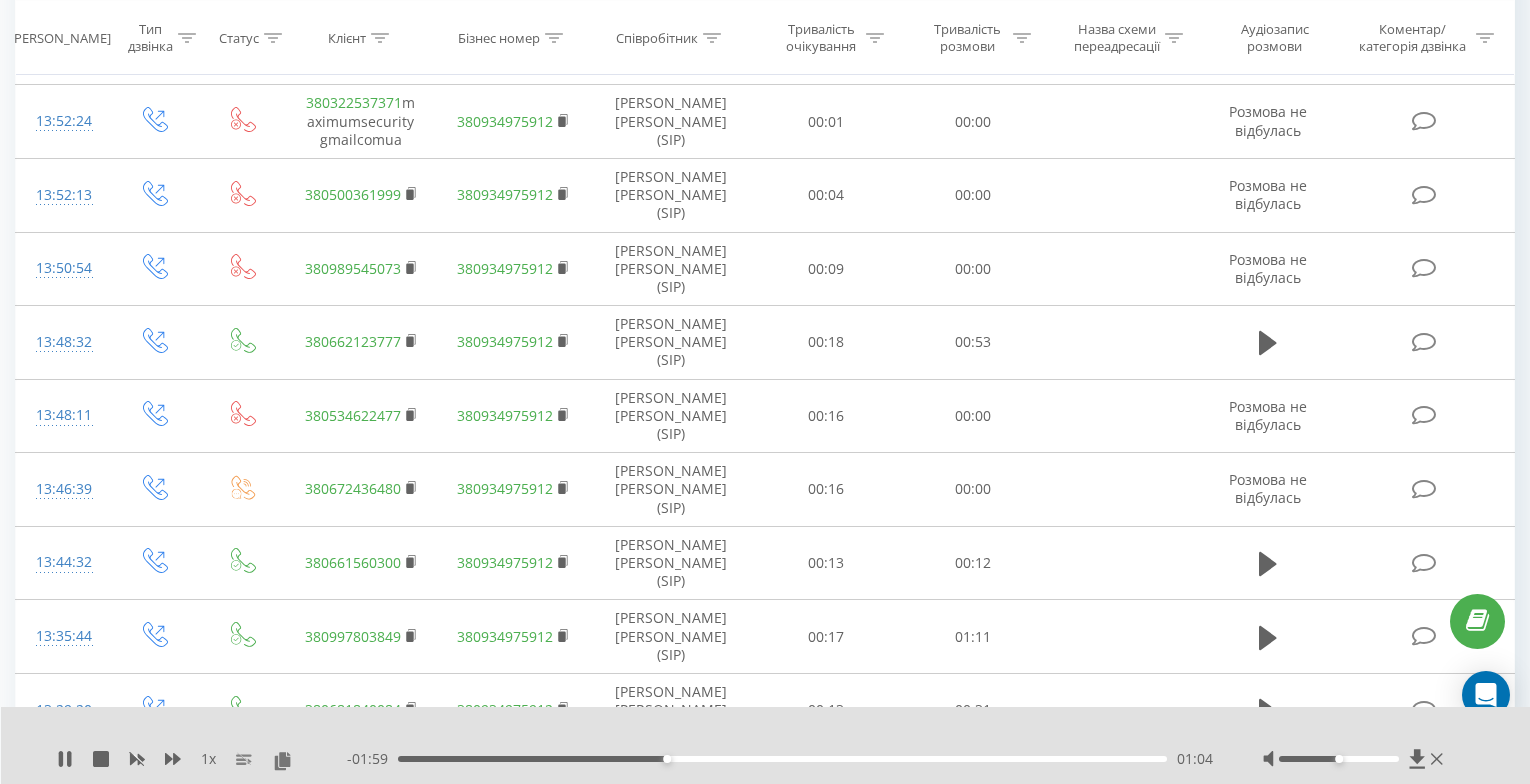 click on "- 01:59 01:04   01:04" at bounding box center [780, 759] 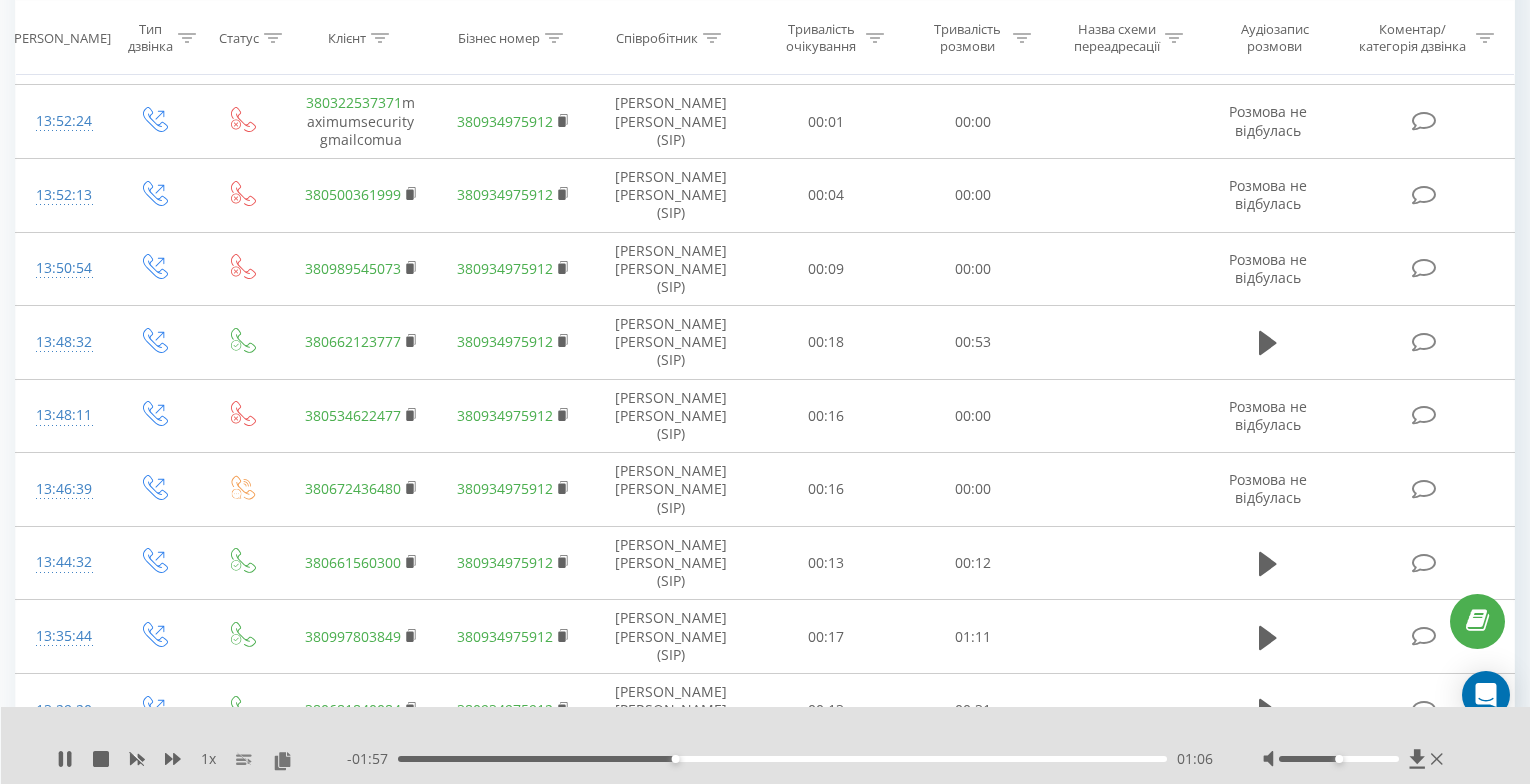 click on "- 01:57 01:06   01:06" at bounding box center [780, 759] 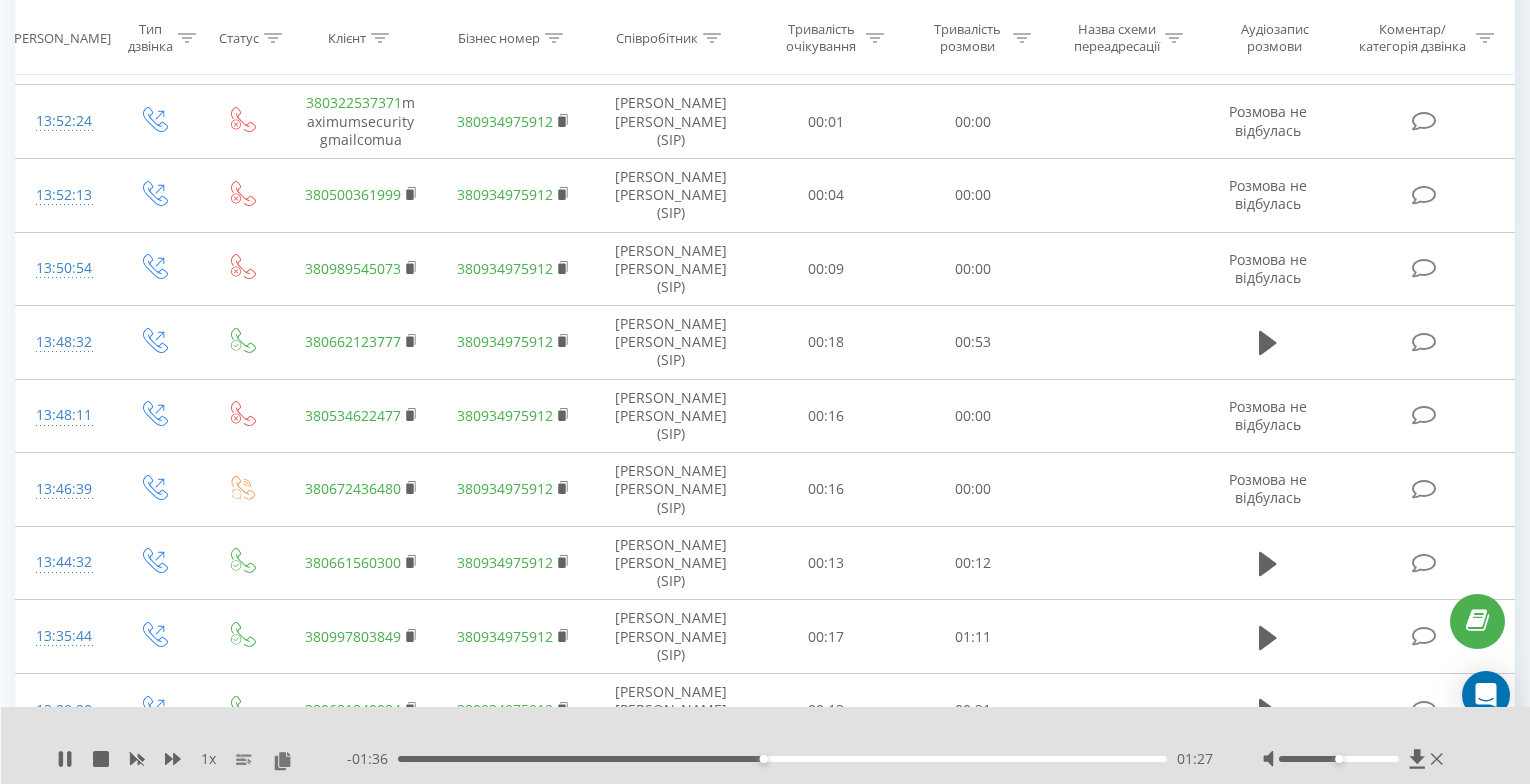 click on "- 01:36 01:27   01:27" at bounding box center (780, 759) 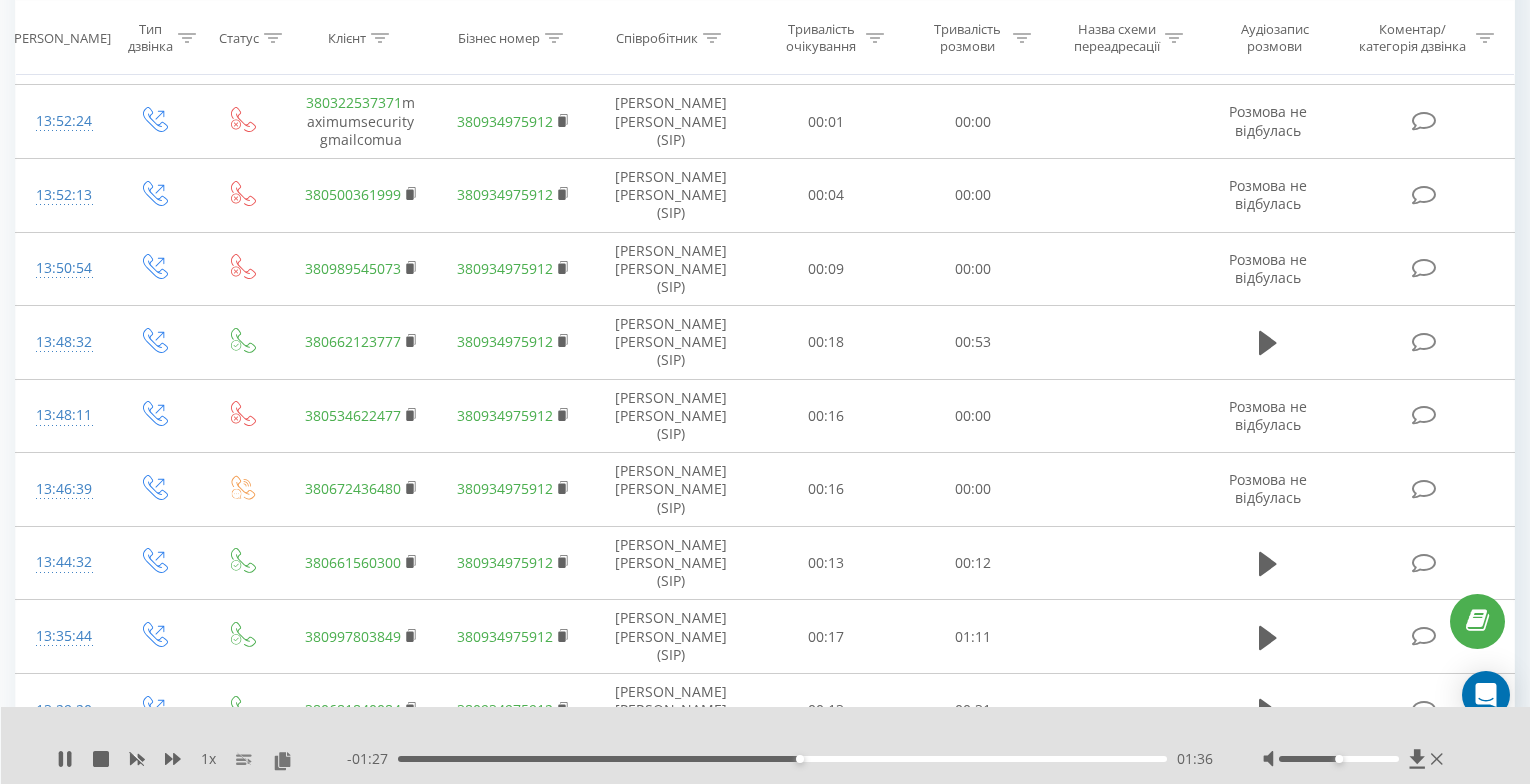 click on "01:36" at bounding box center [782, 759] 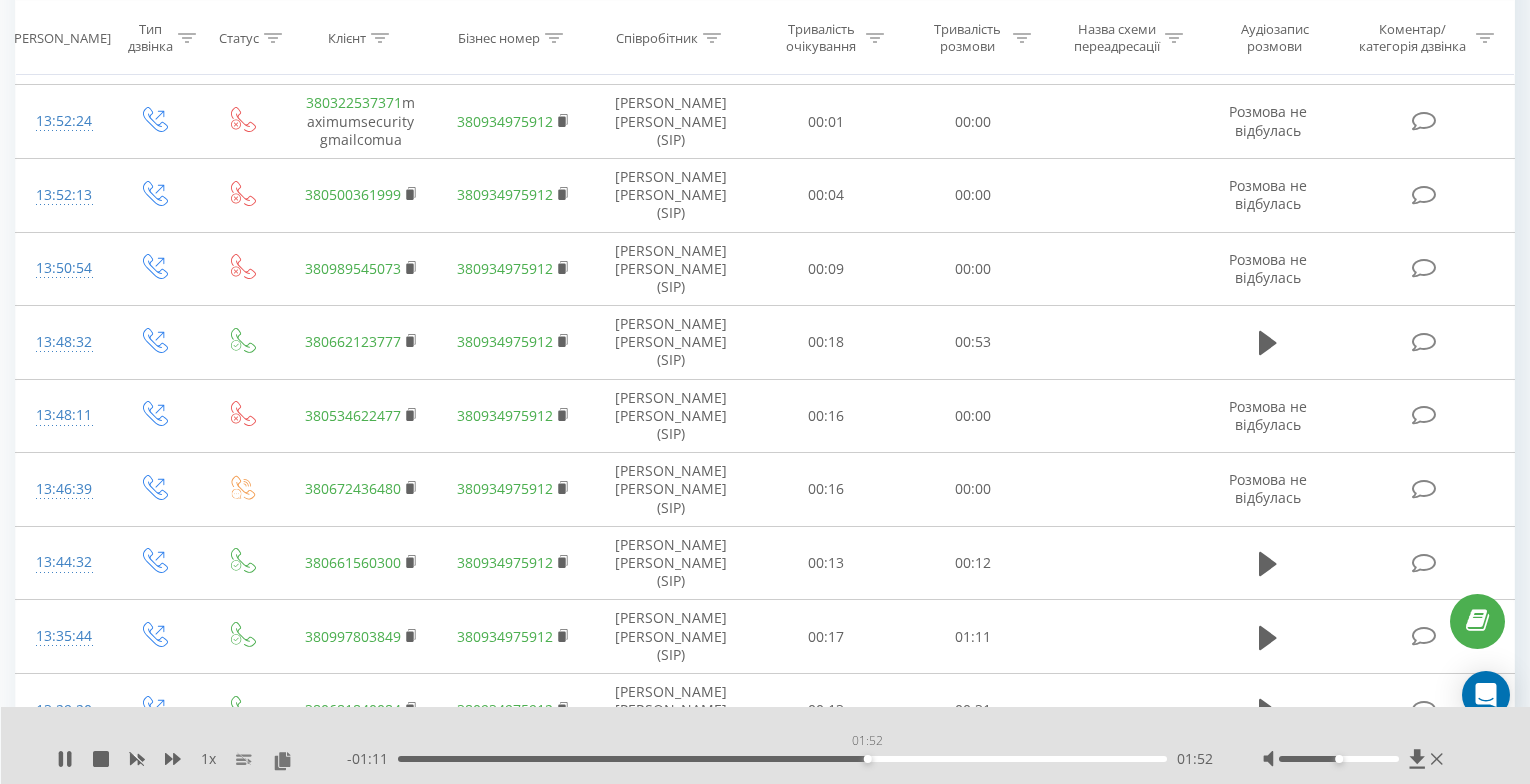 click on "01:52" at bounding box center [782, 759] 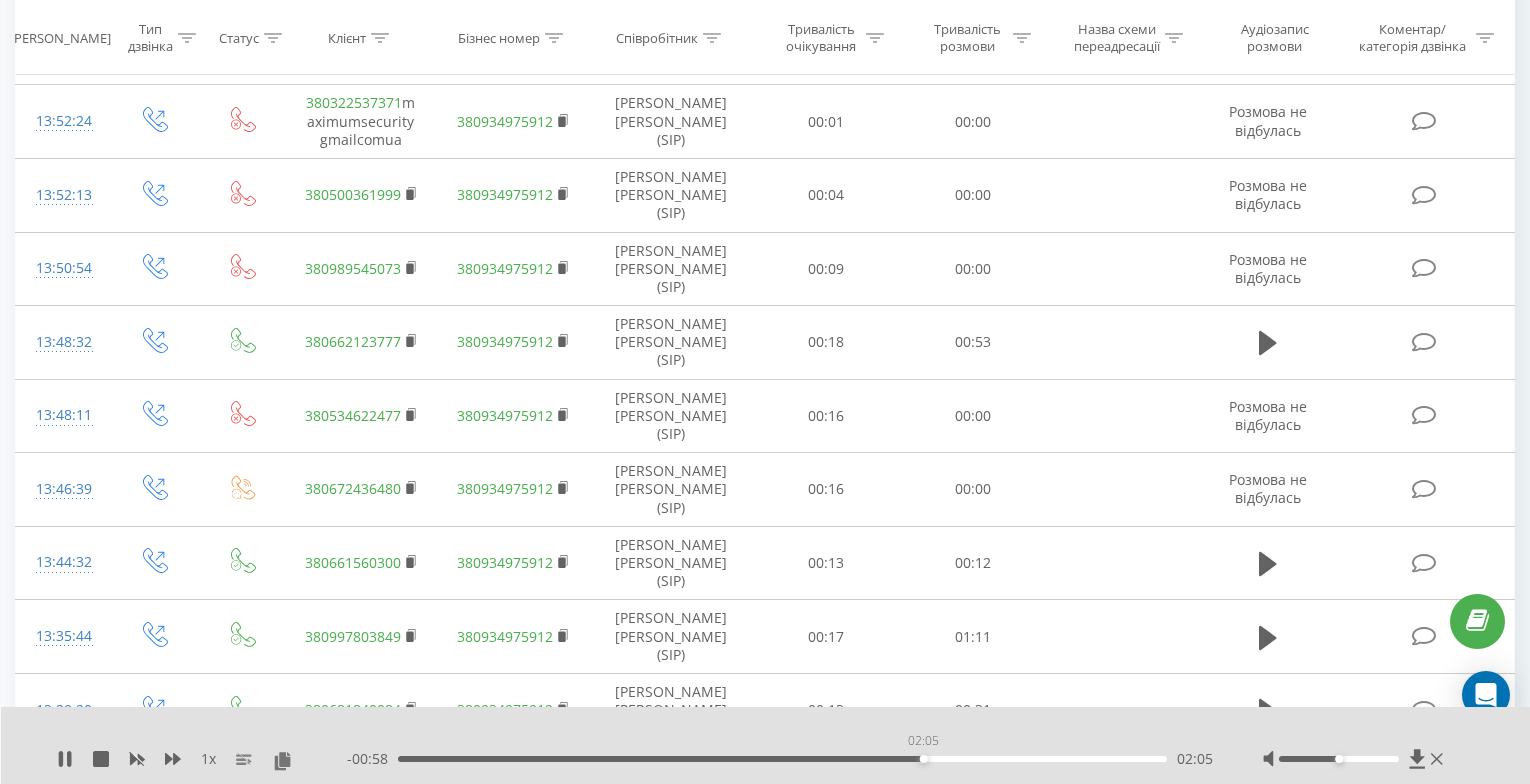 click on "02:05" at bounding box center (782, 759) 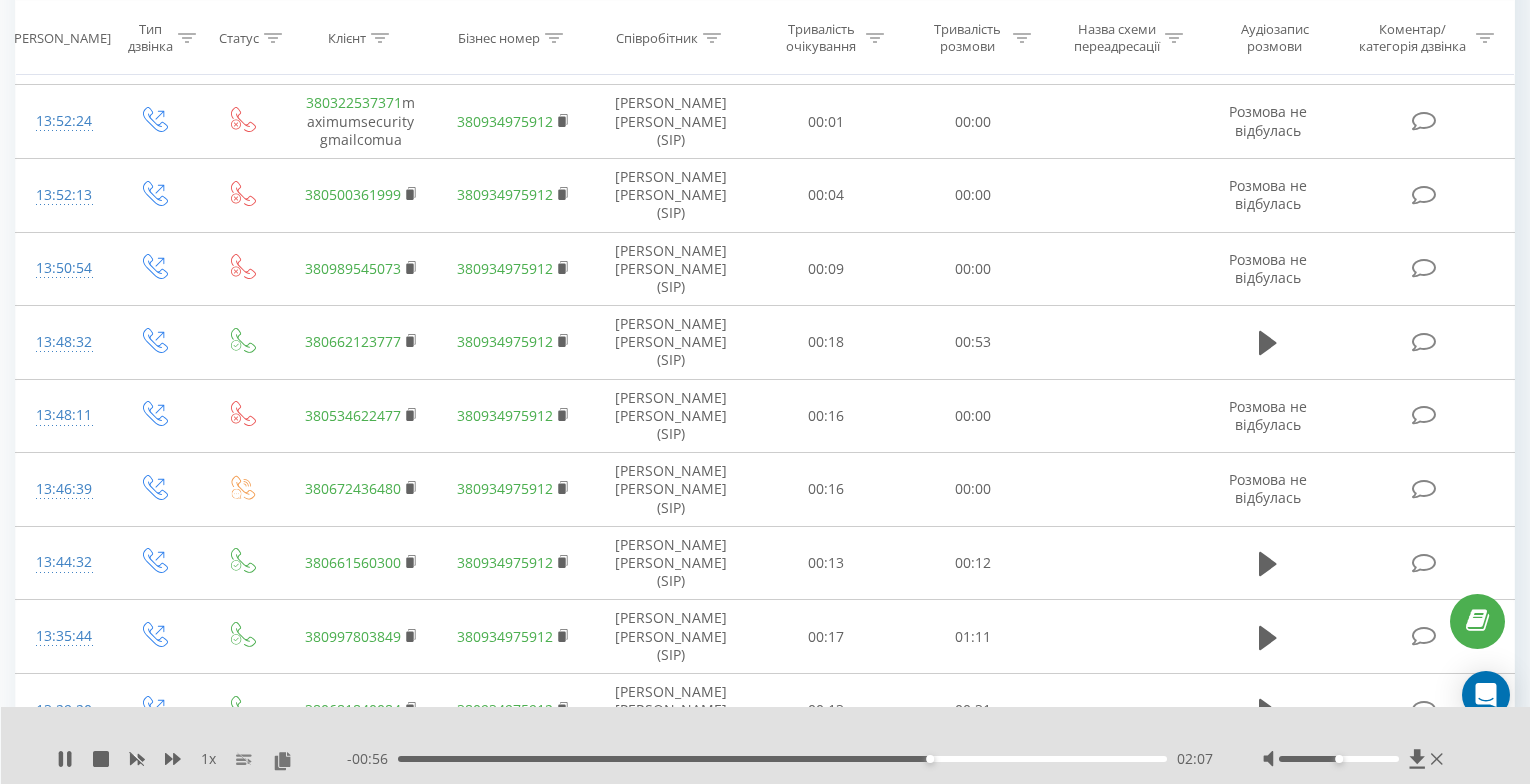click on "02:07" at bounding box center (782, 759) 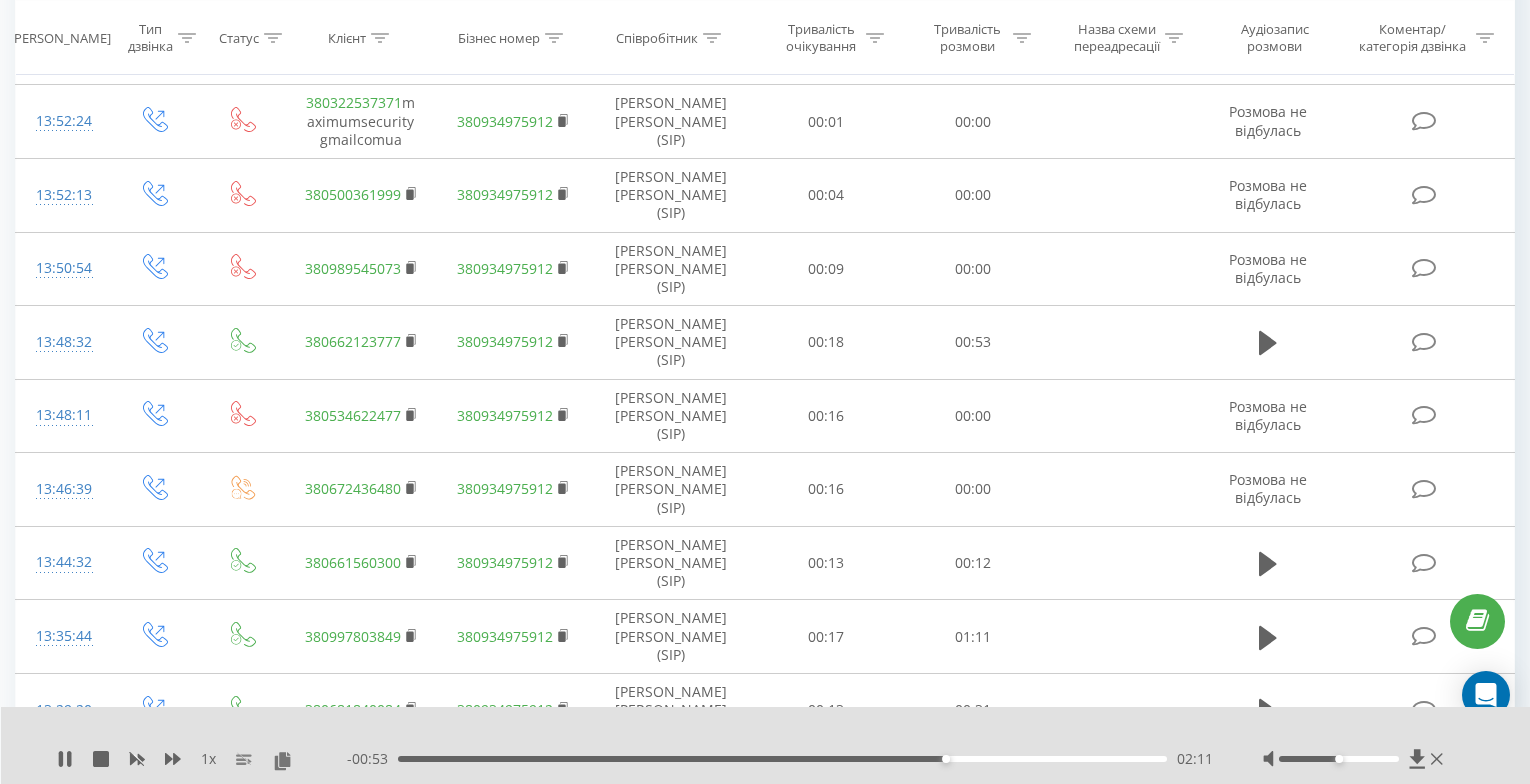 click on "02:11" at bounding box center (782, 759) 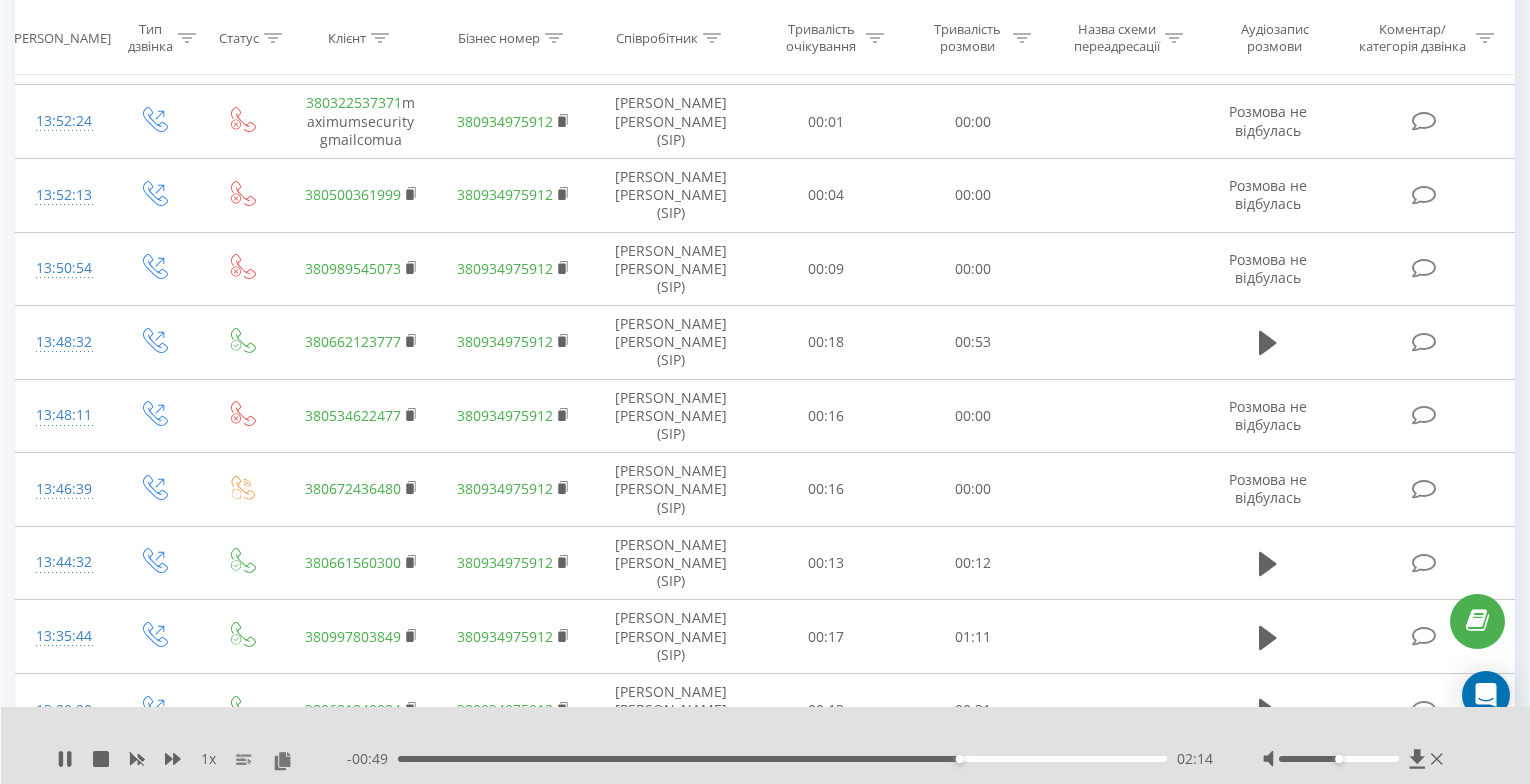 click on "- 00:49 02:14   02:14" at bounding box center (780, 759) 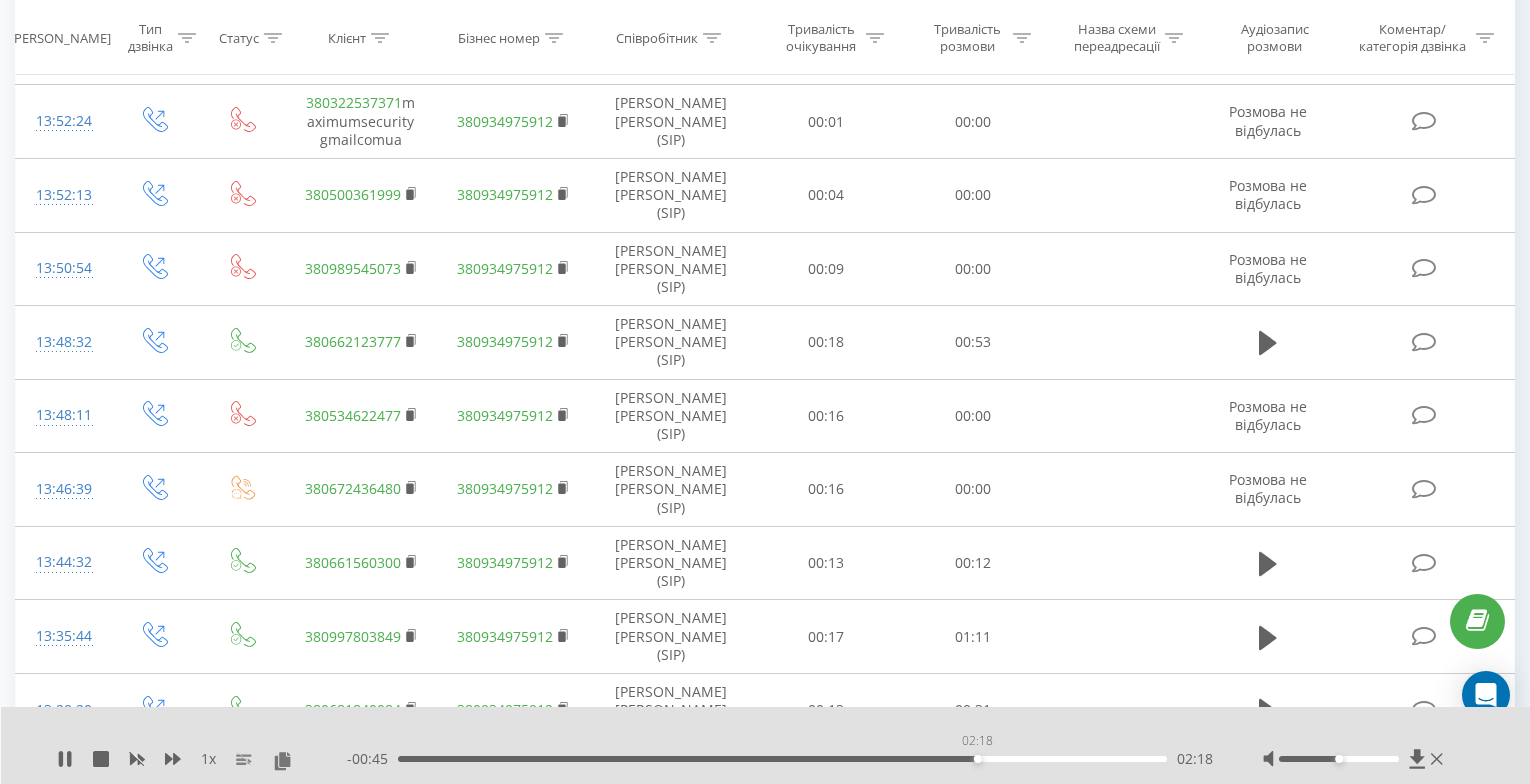 click on "02:18" at bounding box center [782, 759] 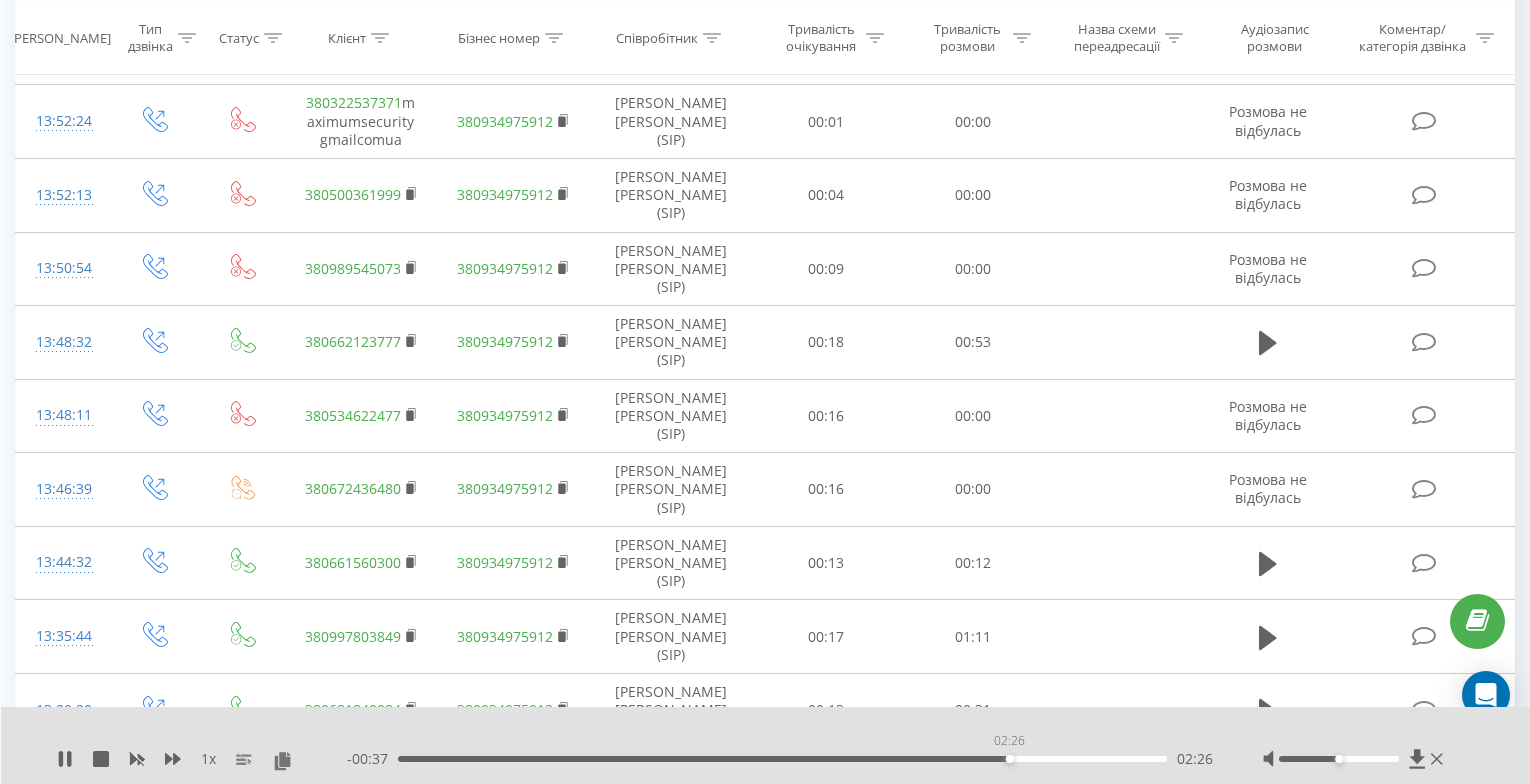 click on "02:26" at bounding box center (782, 759) 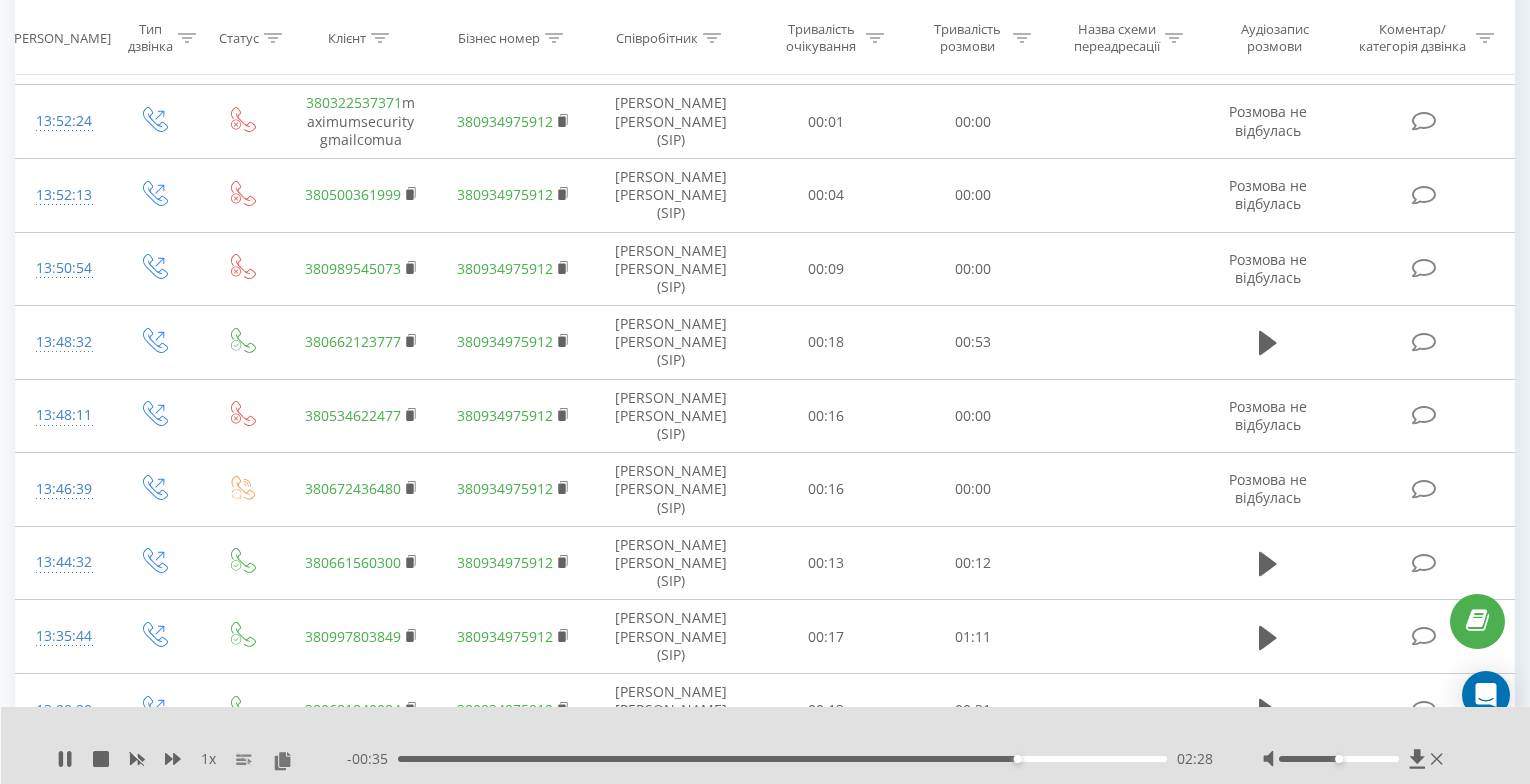 click on "02:28" at bounding box center (782, 759) 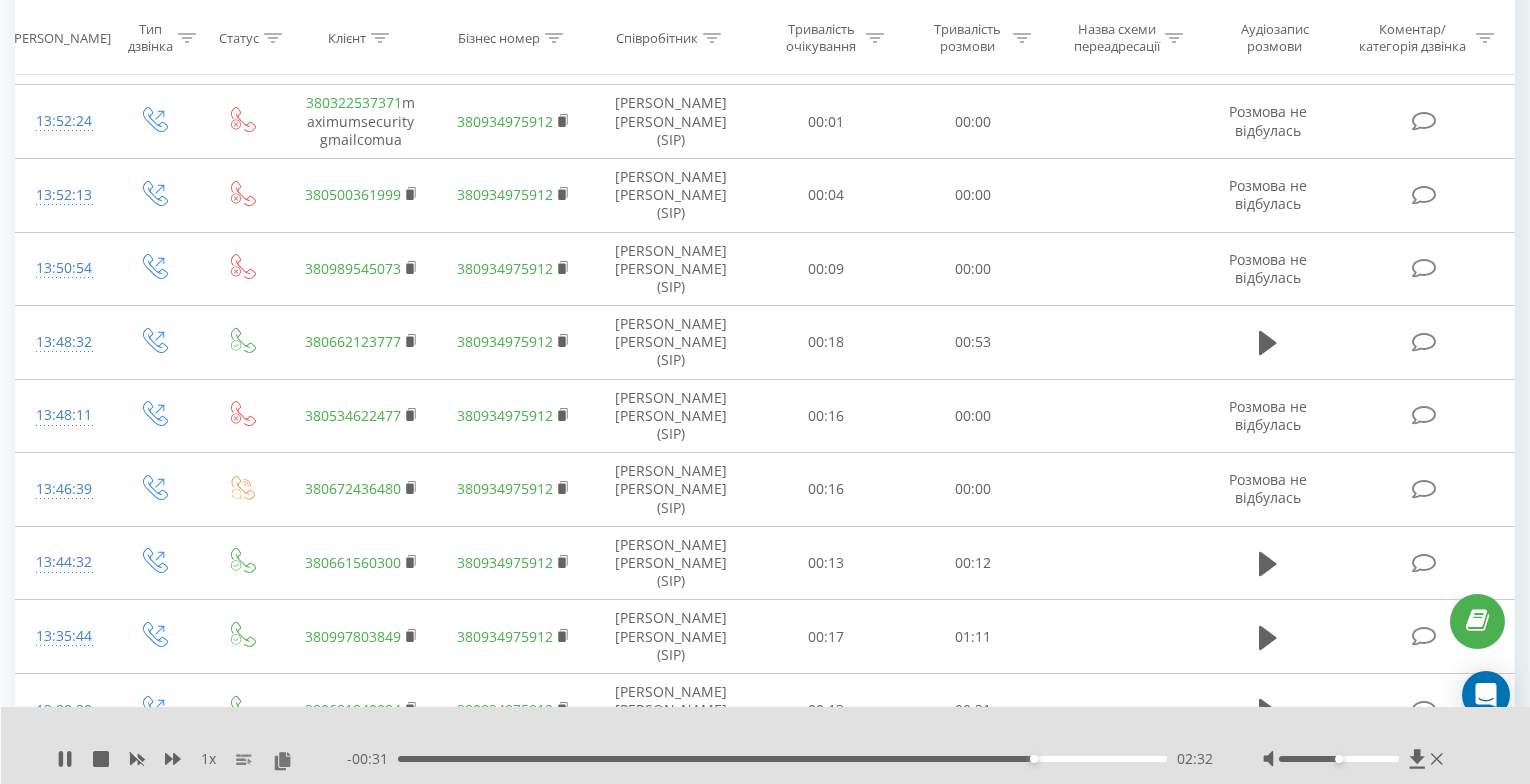 click on "02:32" at bounding box center [782, 759] 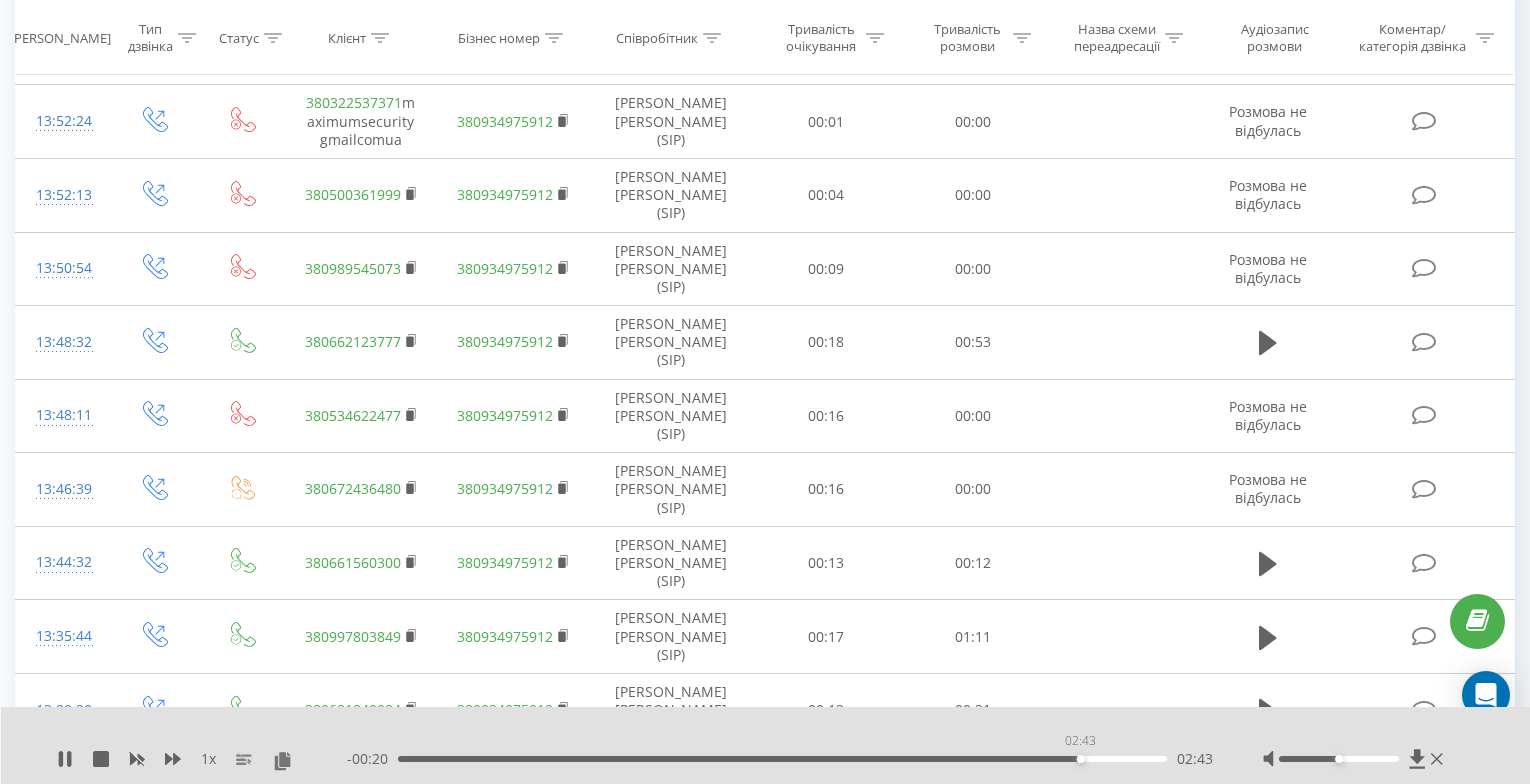 click on "02:43" at bounding box center [782, 759] 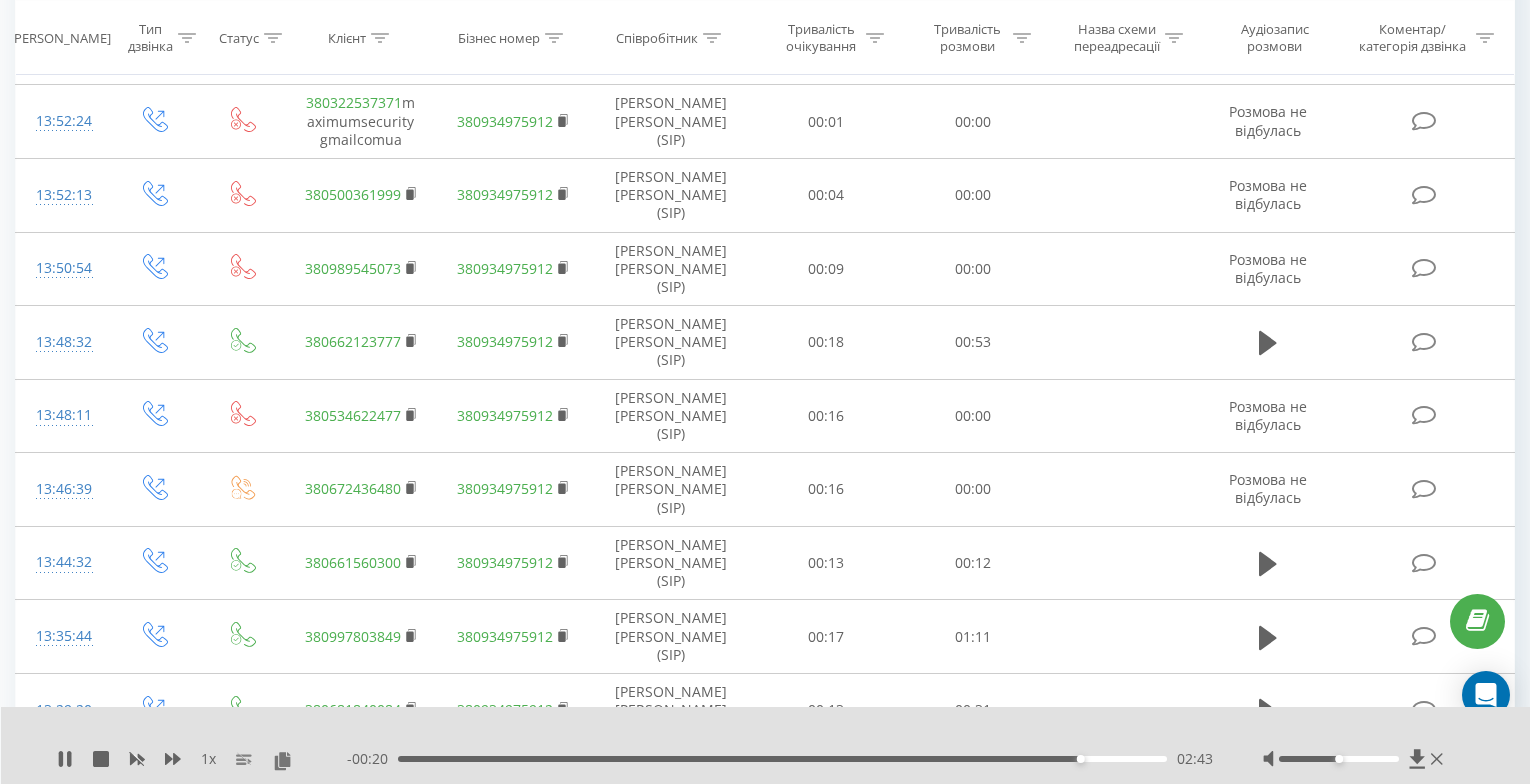 click on "02:43" at bounding box center (782, 759) 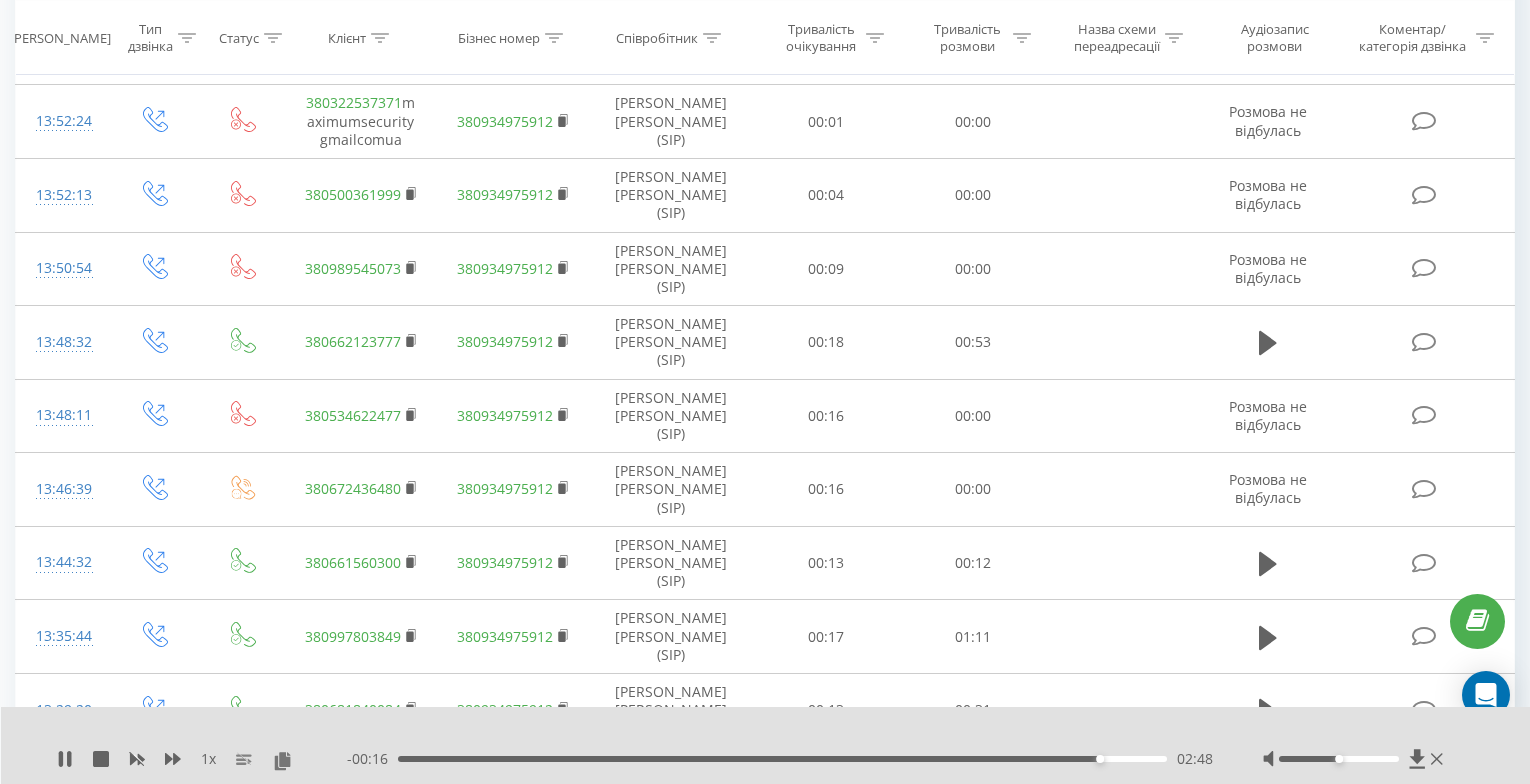 click on "02:48" at bounding box center (782, 759) 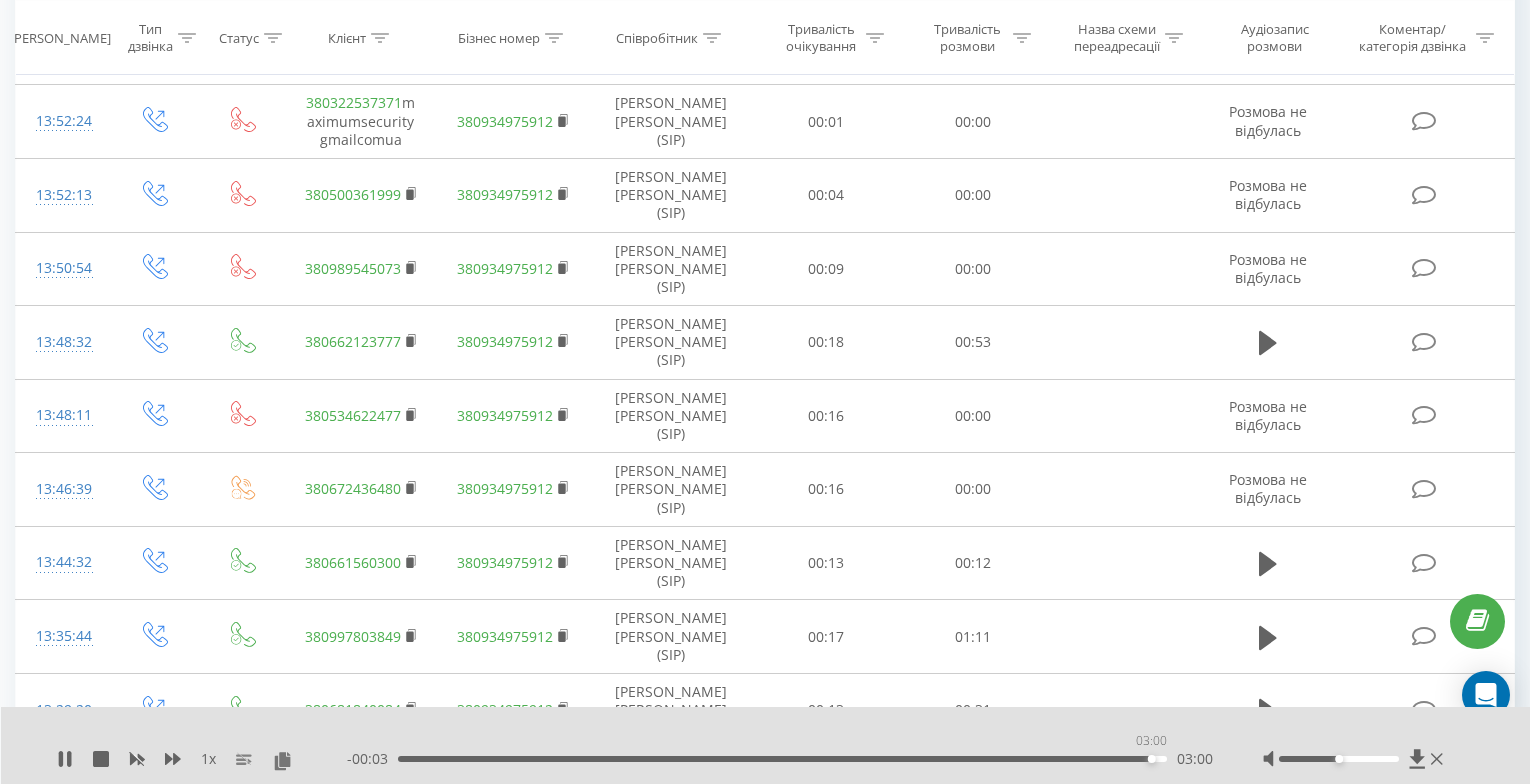 drag, startPoint x: 1151, startPoint y: 760, endPoint x: 1166, endPoint y: 760, distance: 15 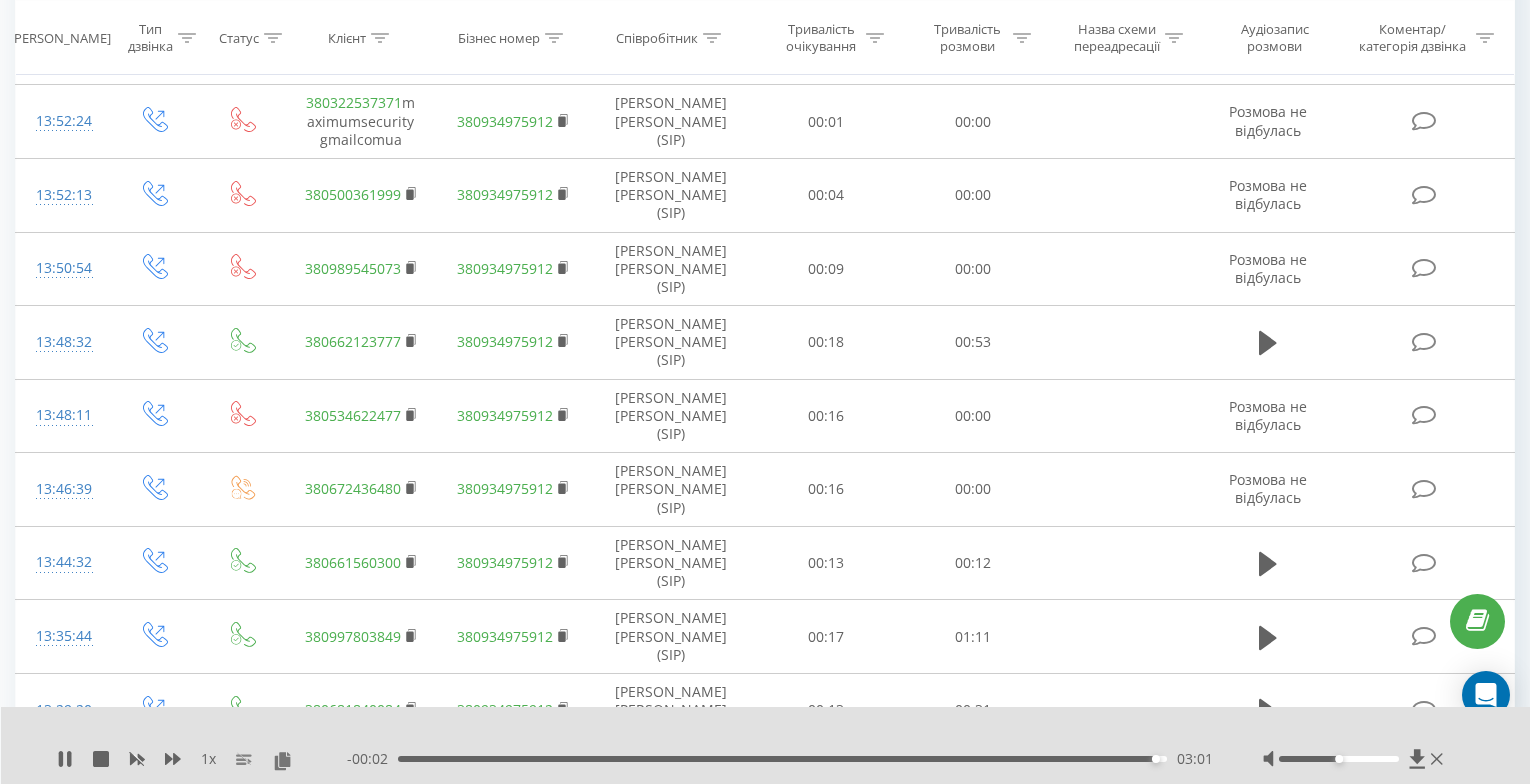click on "- 00:02 03:01   03:01" at bounding box center (780, 759) 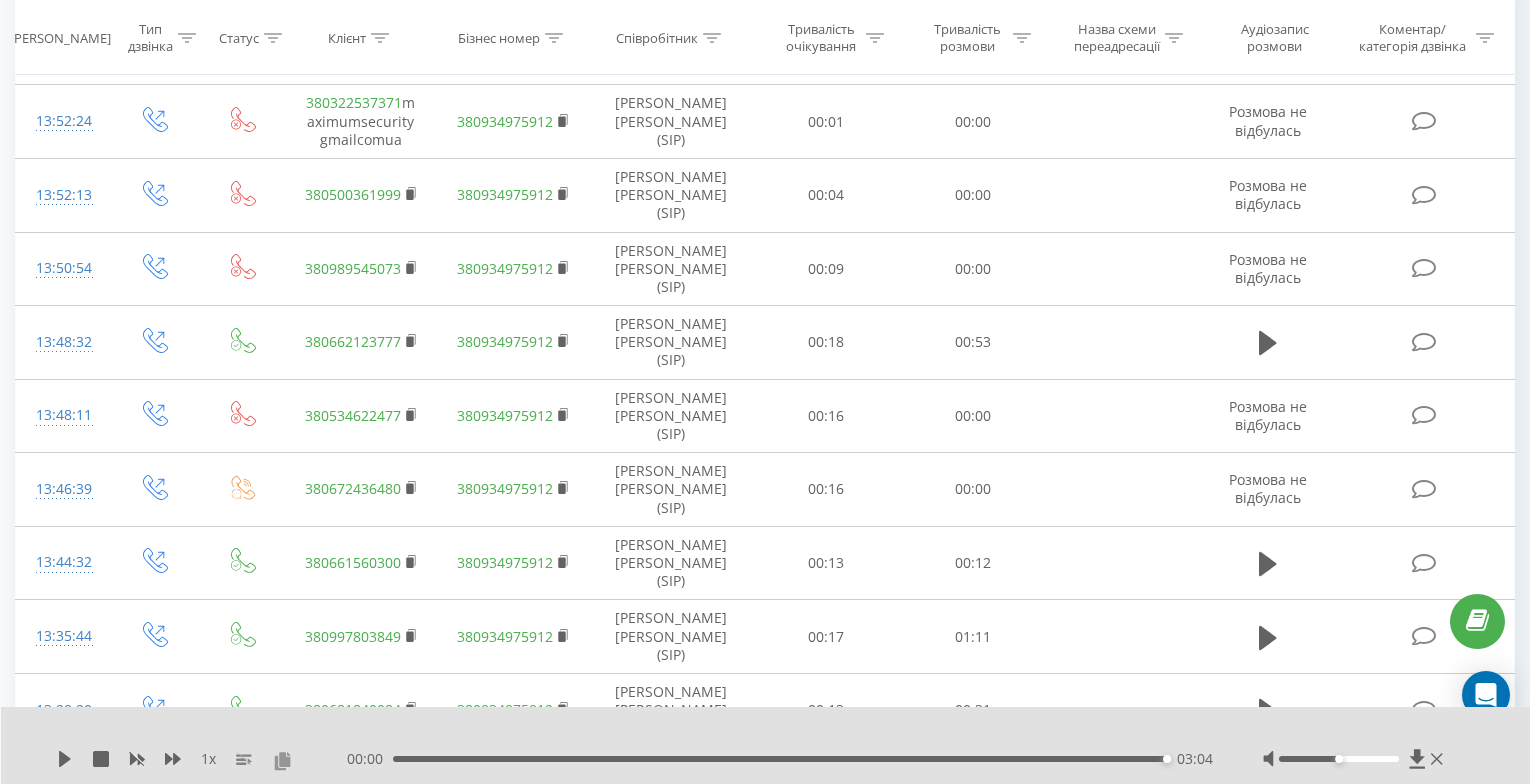 click at bounding box center (282, 760) 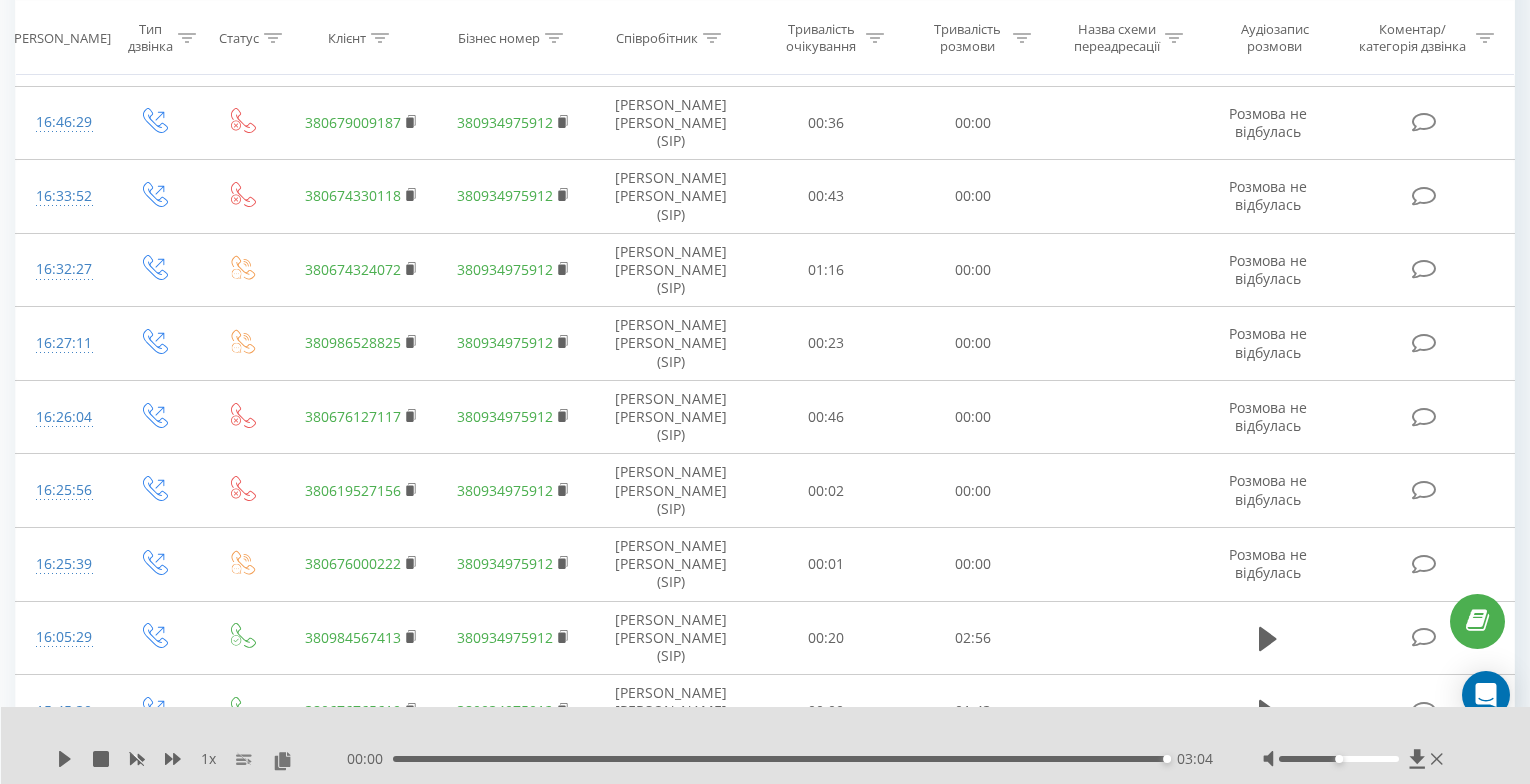 scroll, scrollTop: 2145, scrollLeft: 0, axis: vertical 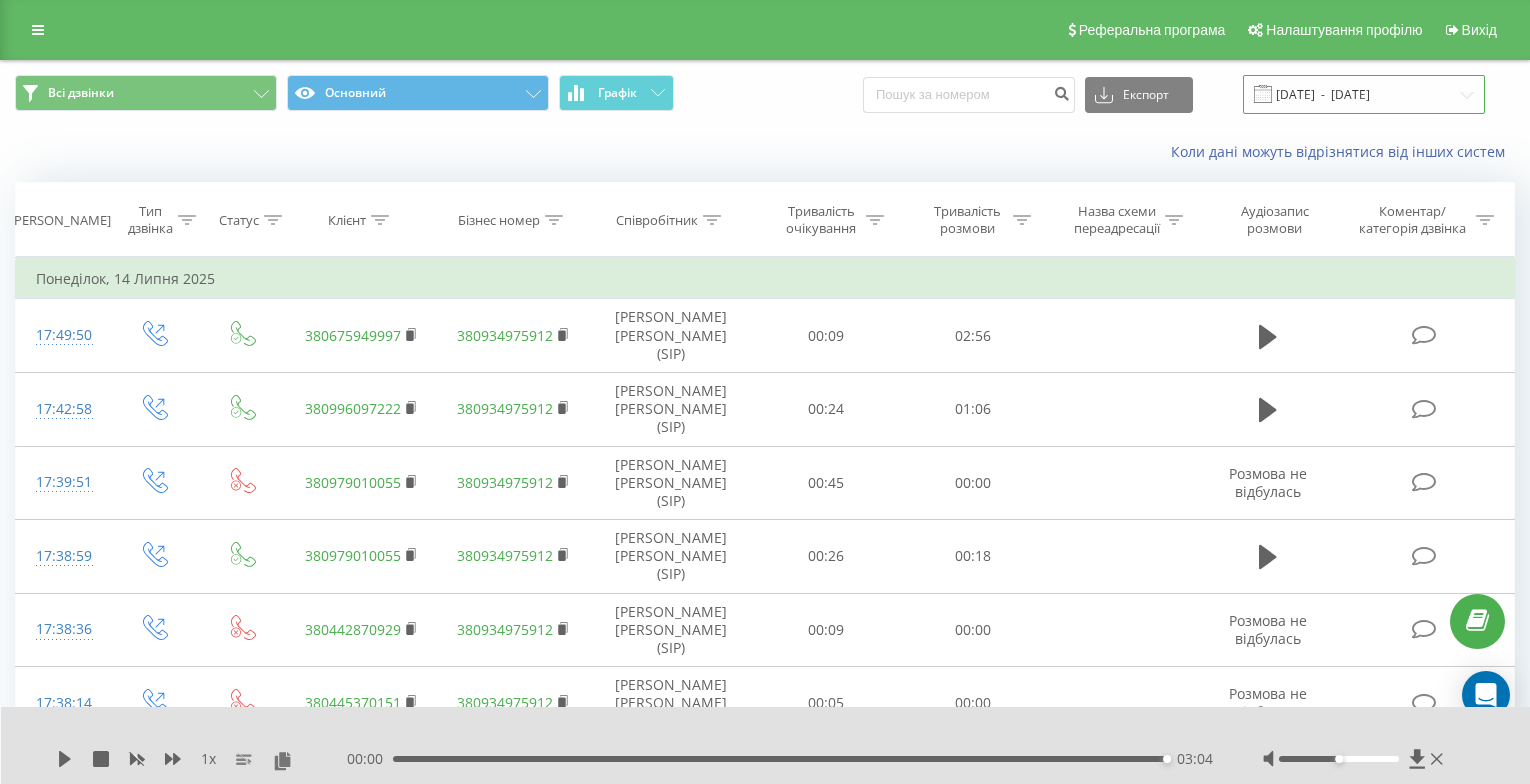 click on "[DATE]  -  [DATE]" at bounding box center (1364, 94) 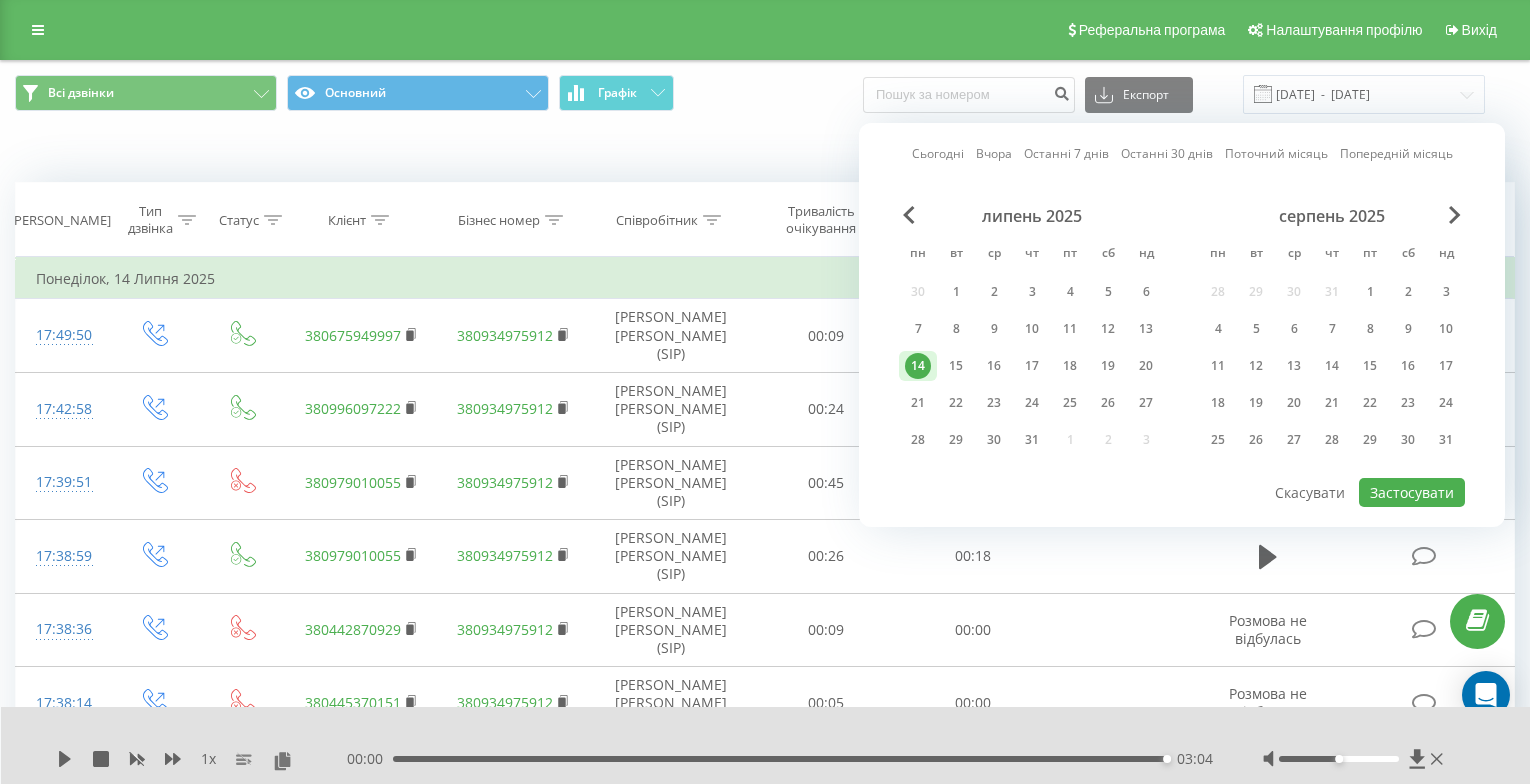 click on "Останні 30 днів" at bounding box center (1167, 153) 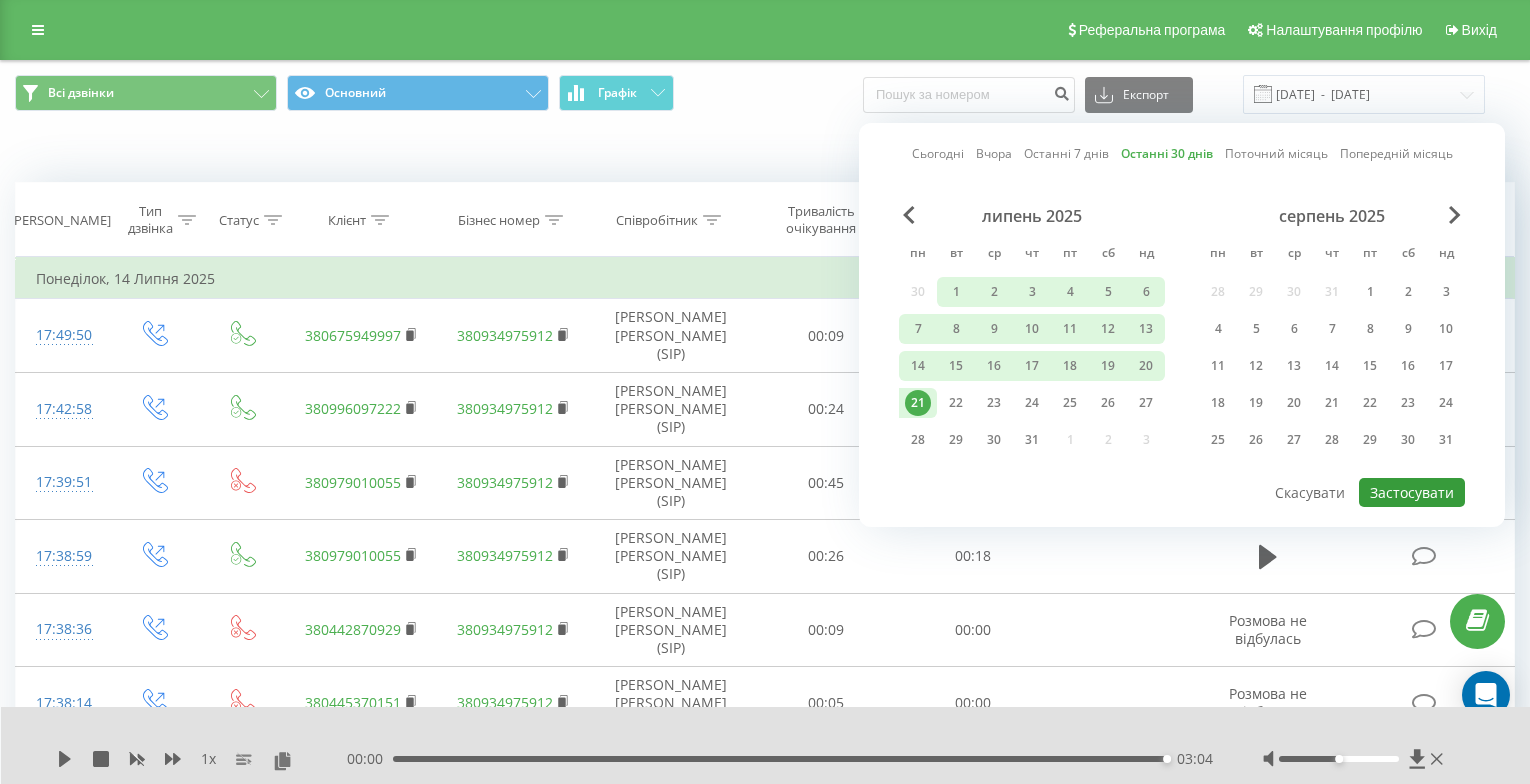 click on "Застосувати" at bounding box center [1412, 492] 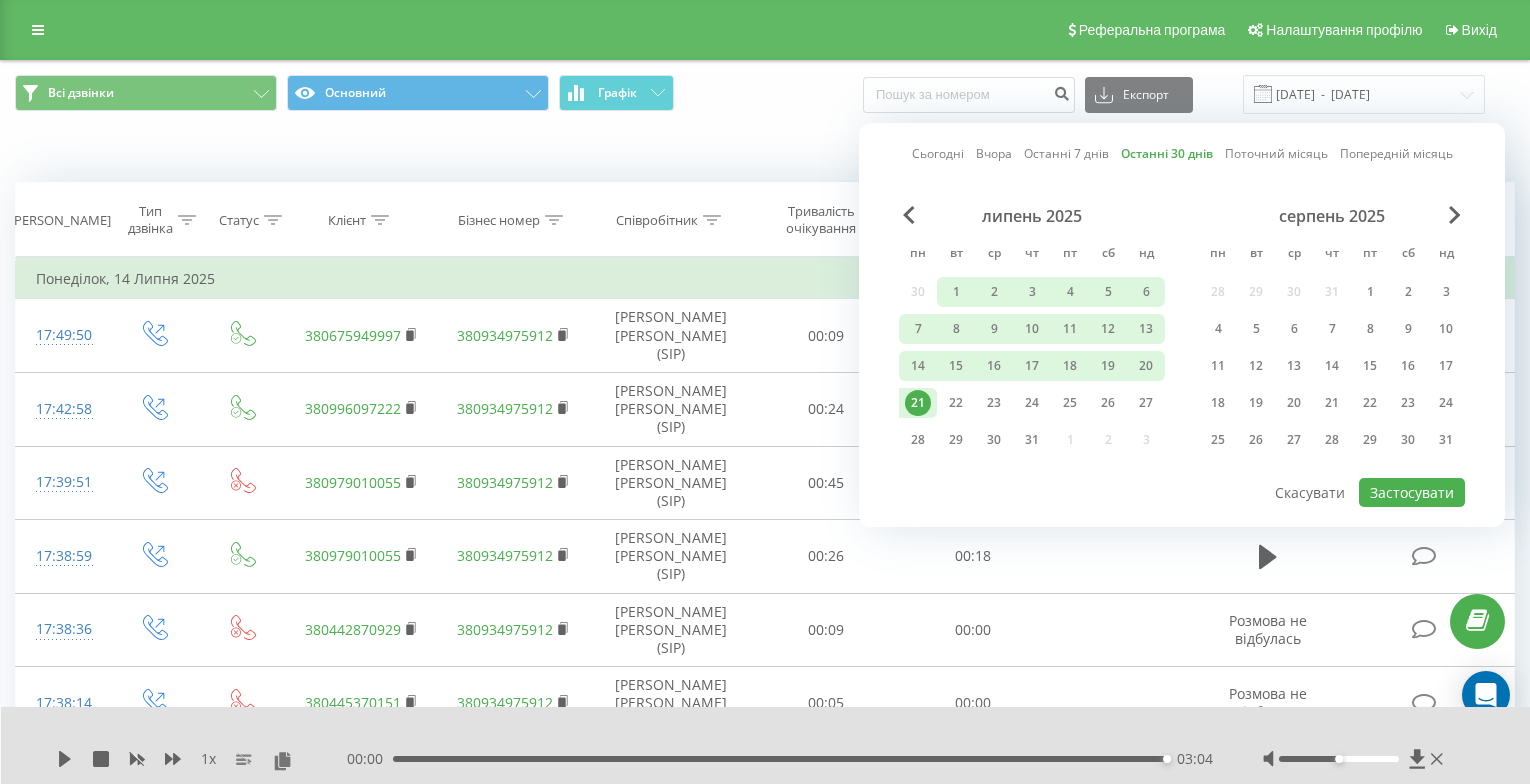 type on "[DATE]  -  [DATE]" 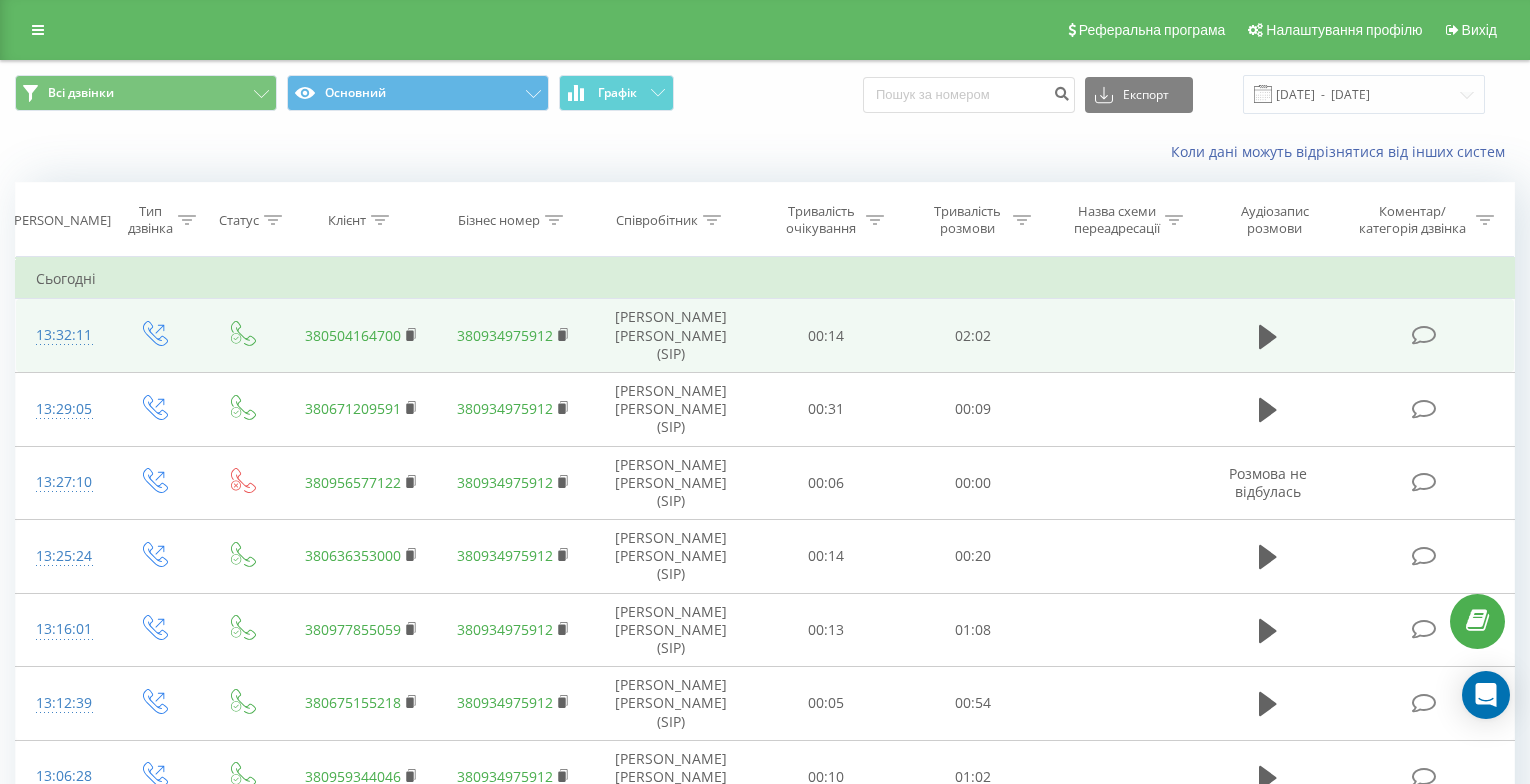 click at bounding box center (1268, 336) 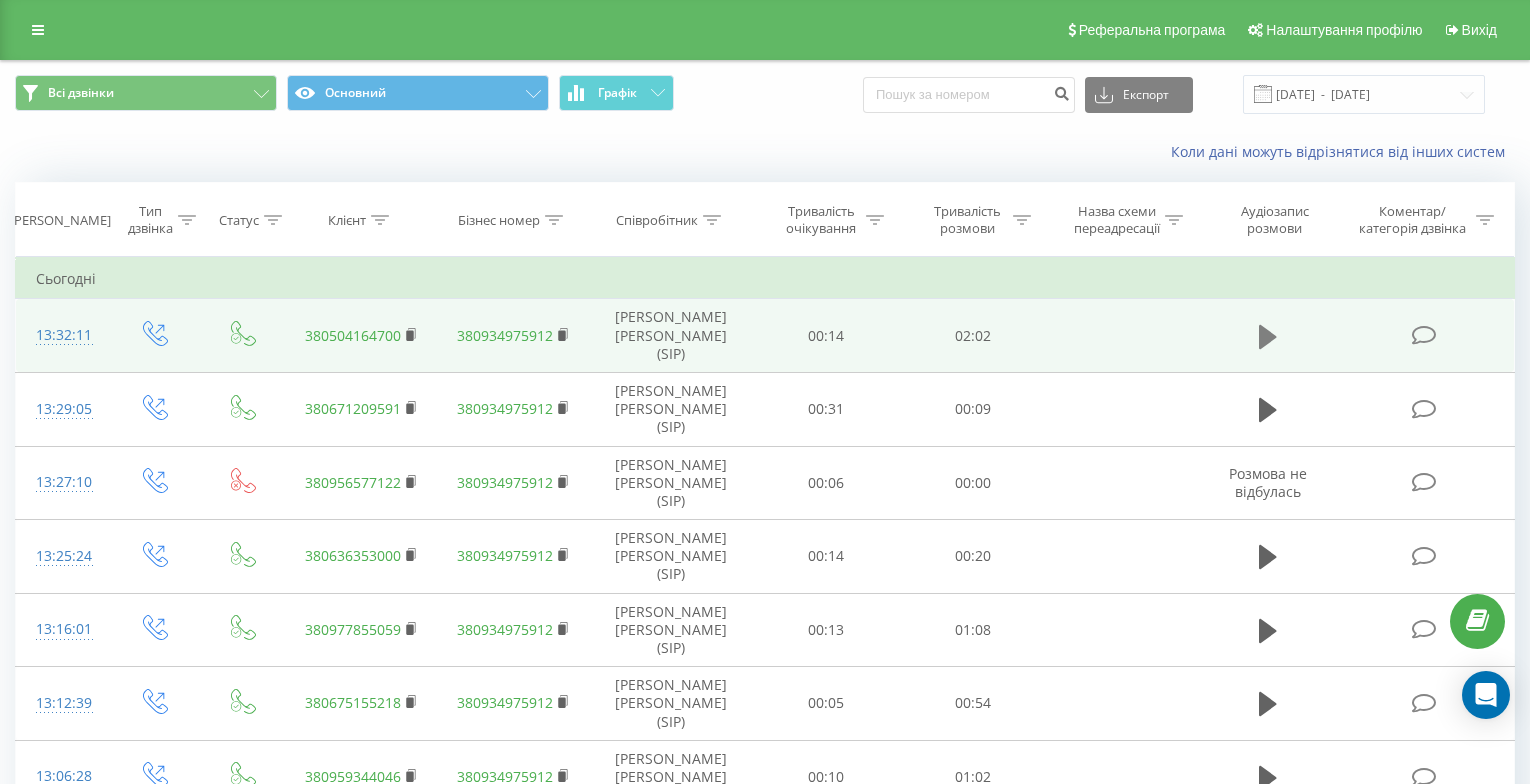 click 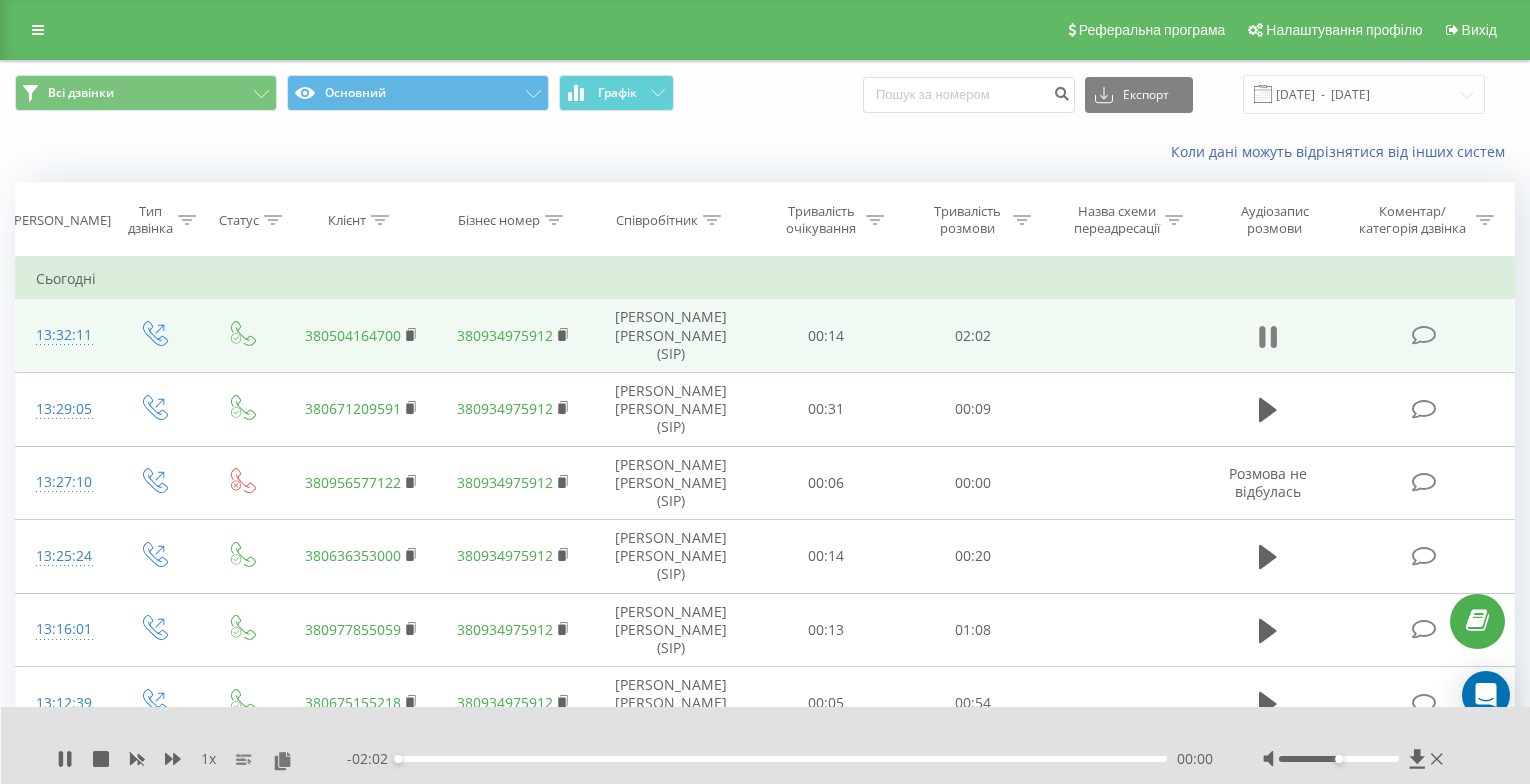 click 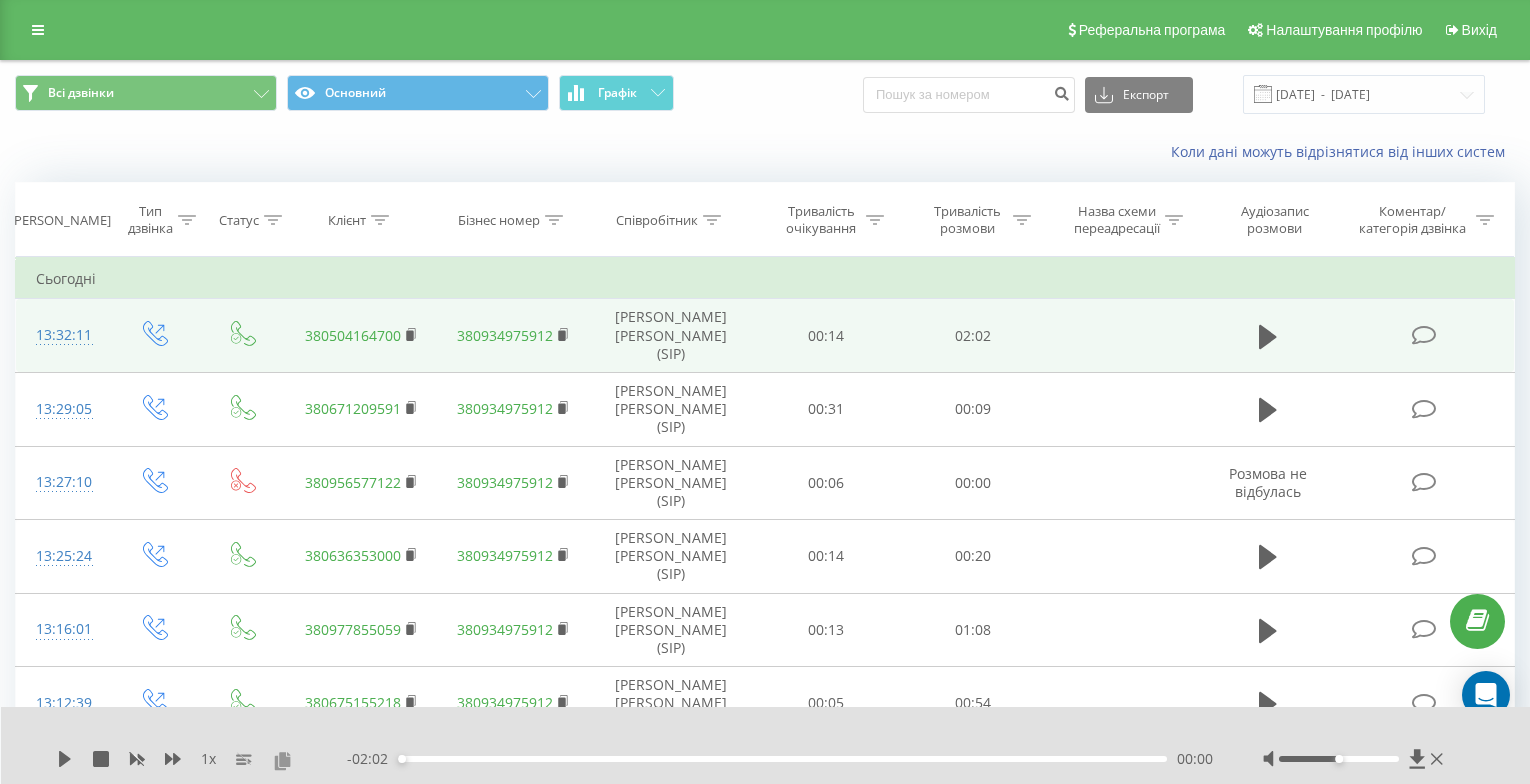click at bounding box center [282, 760] 